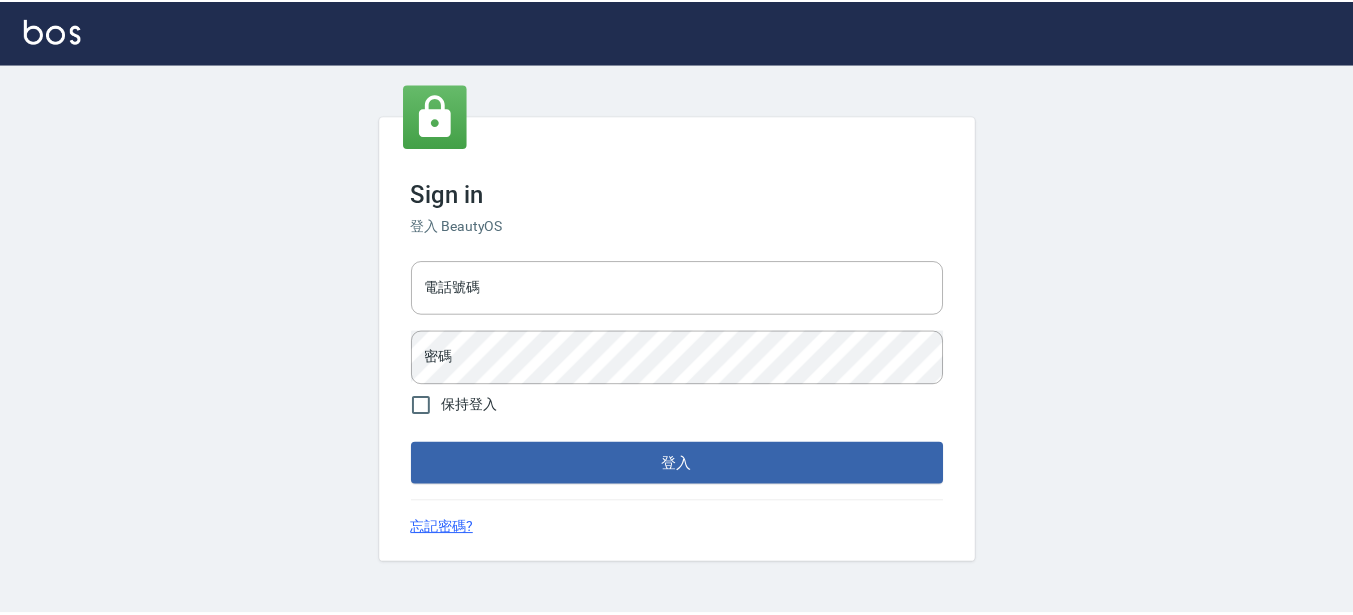 scroll, scrollTop: 0, scrollLeft: 0, axis: both 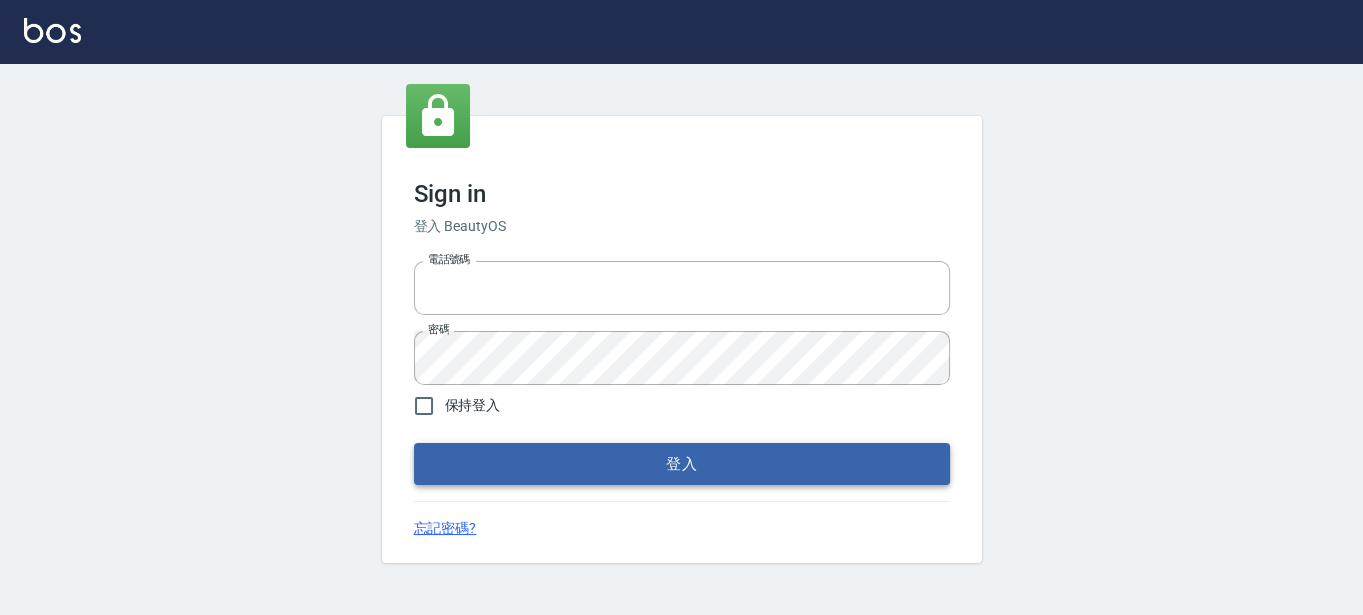 type on "[PHONE]" 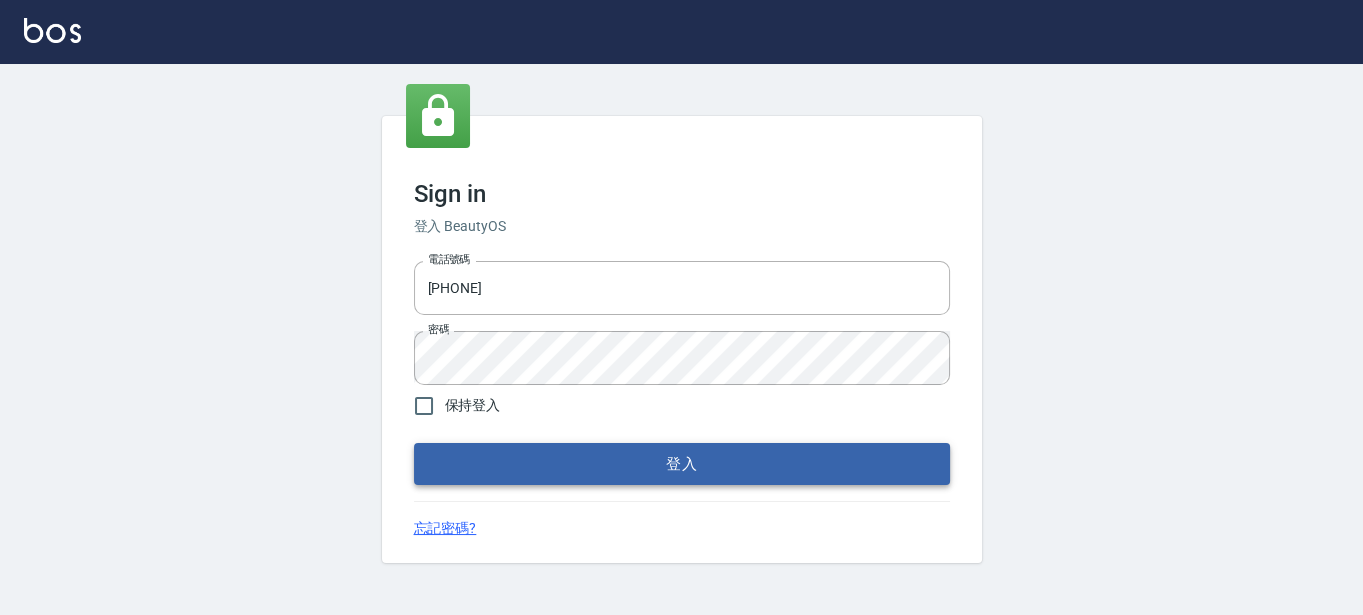 click on "登入" at bounding box center [682, 464] 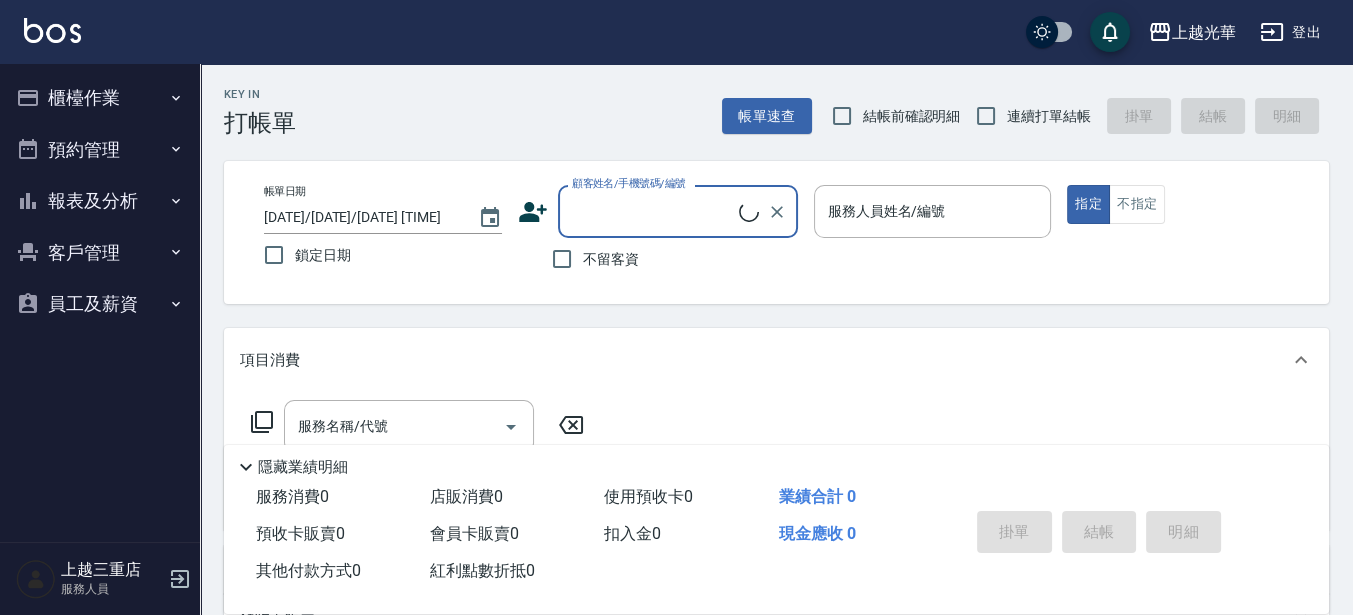 click on "櫃檯作業" at bounding box center (100, 98) 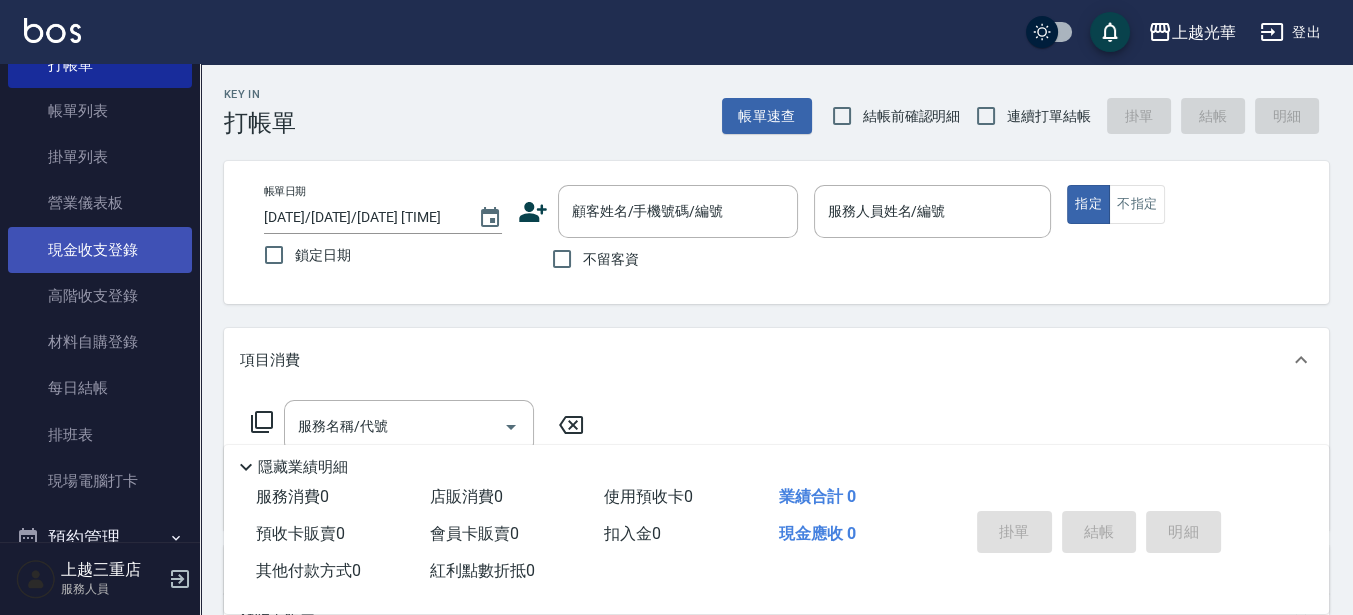 scroll, scrollTop: 125, scrollLeft: 0, axis: vertical 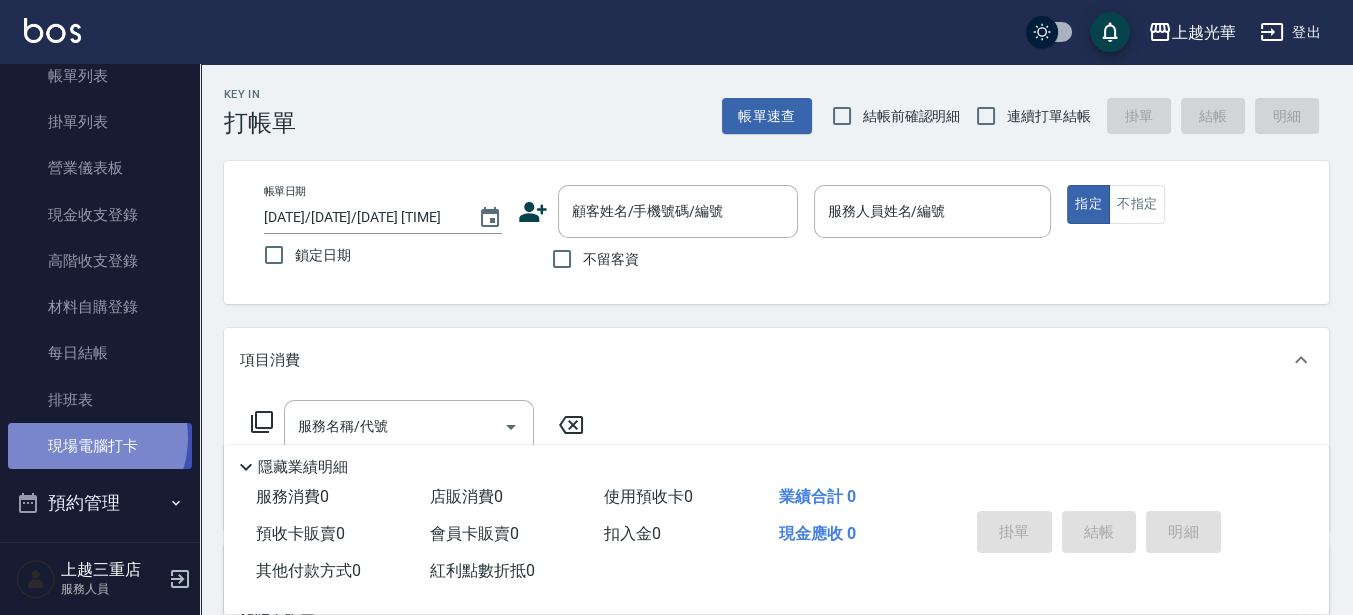 click on "現場電腦打卡" at bounding box center [100, 446] 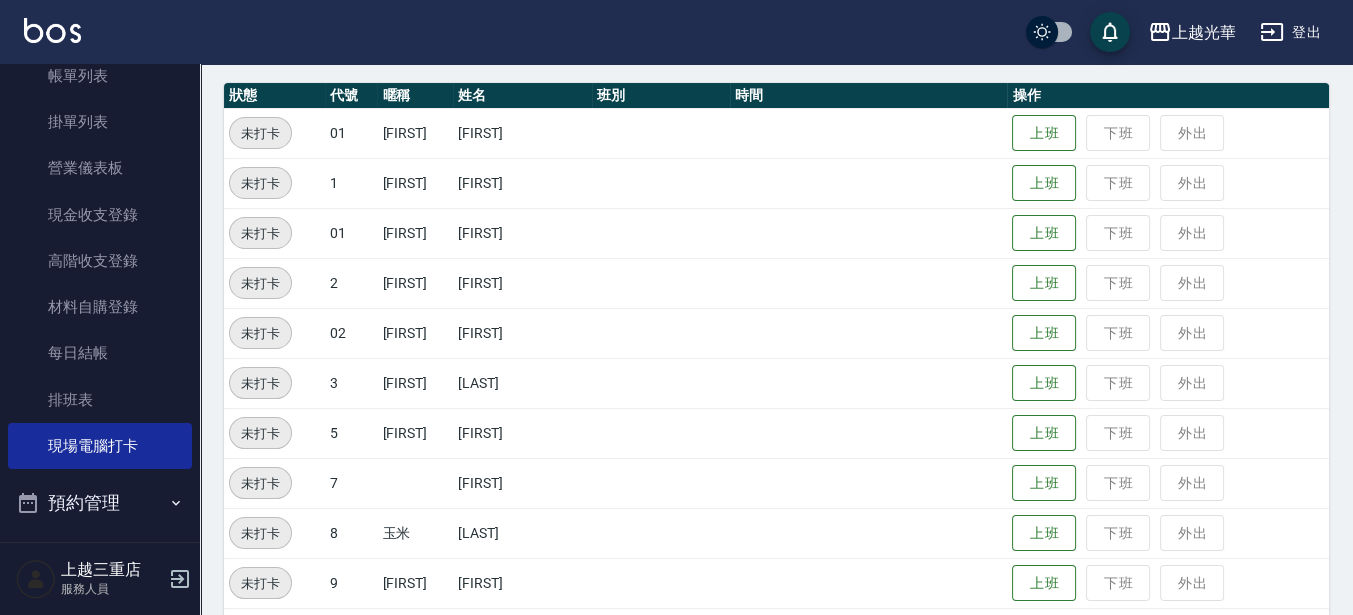 scroll, scrollTop: 250, scrollLeft: 0, axis: vertical 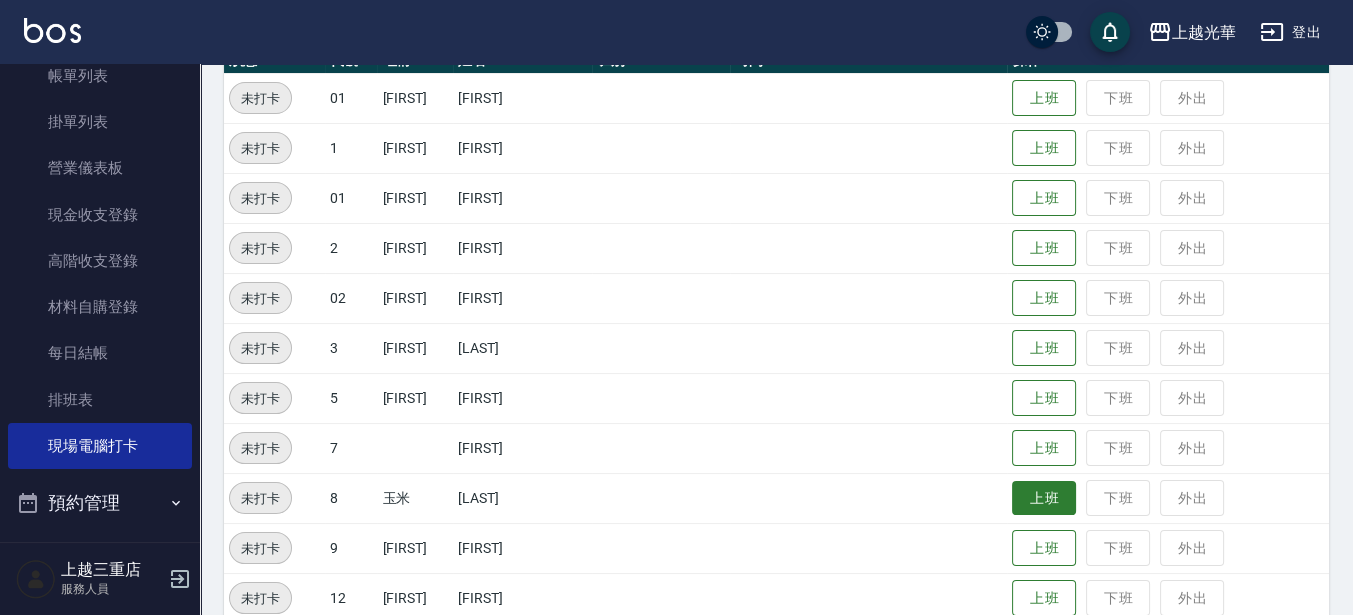 click on "上班" at bounding box center [1044, 498] 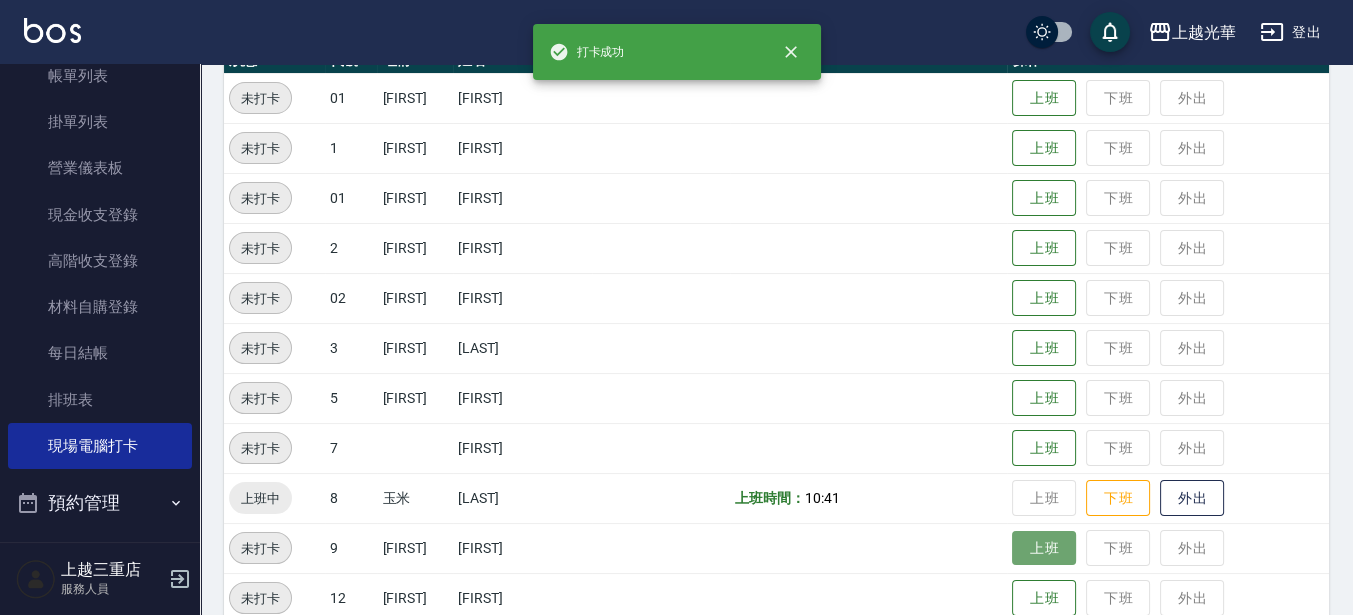 click on "上班" at bounding box center (1044, 548) 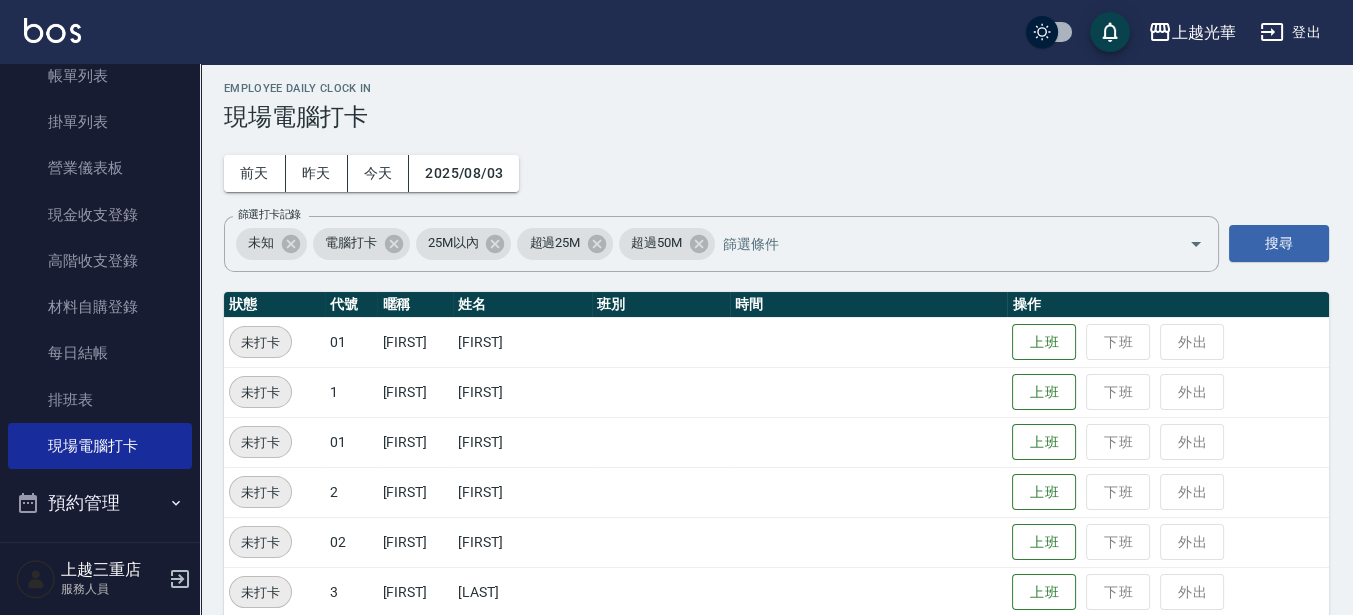 scroll, scrollTop: 0, scrollLeft: 0, axis: both 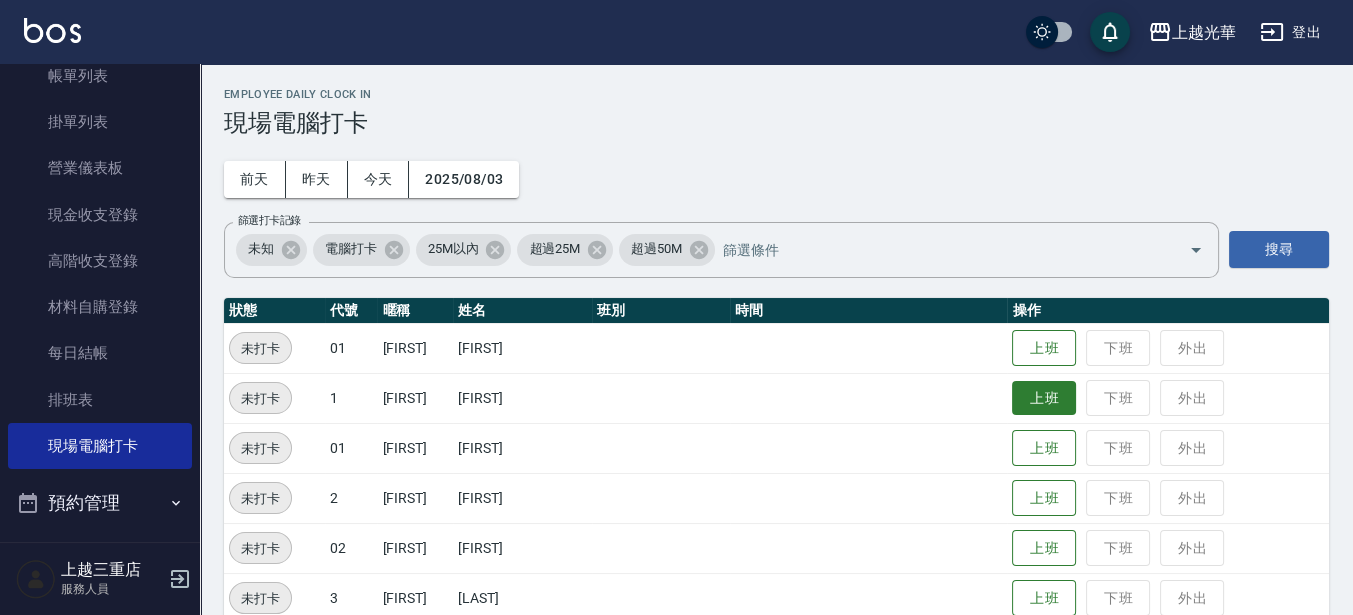 click on "上班" at bounding box center (1044, 398) 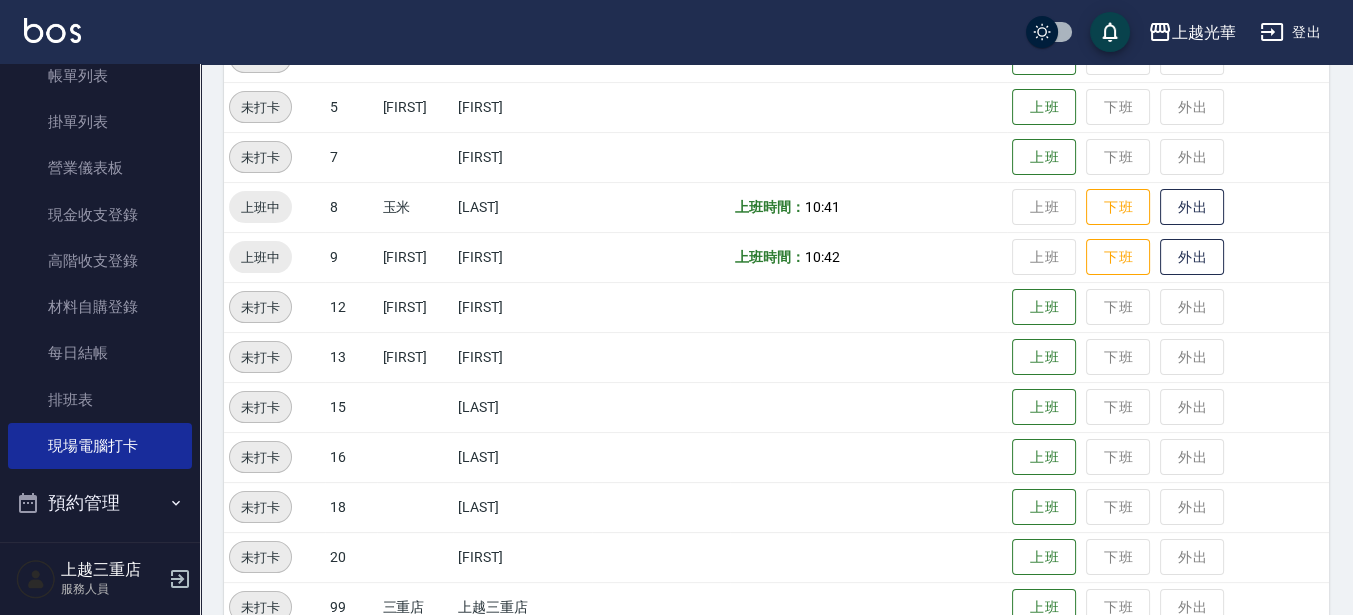 scroll, scrollTop: 582, scrollLeft: 0, axis: vertical 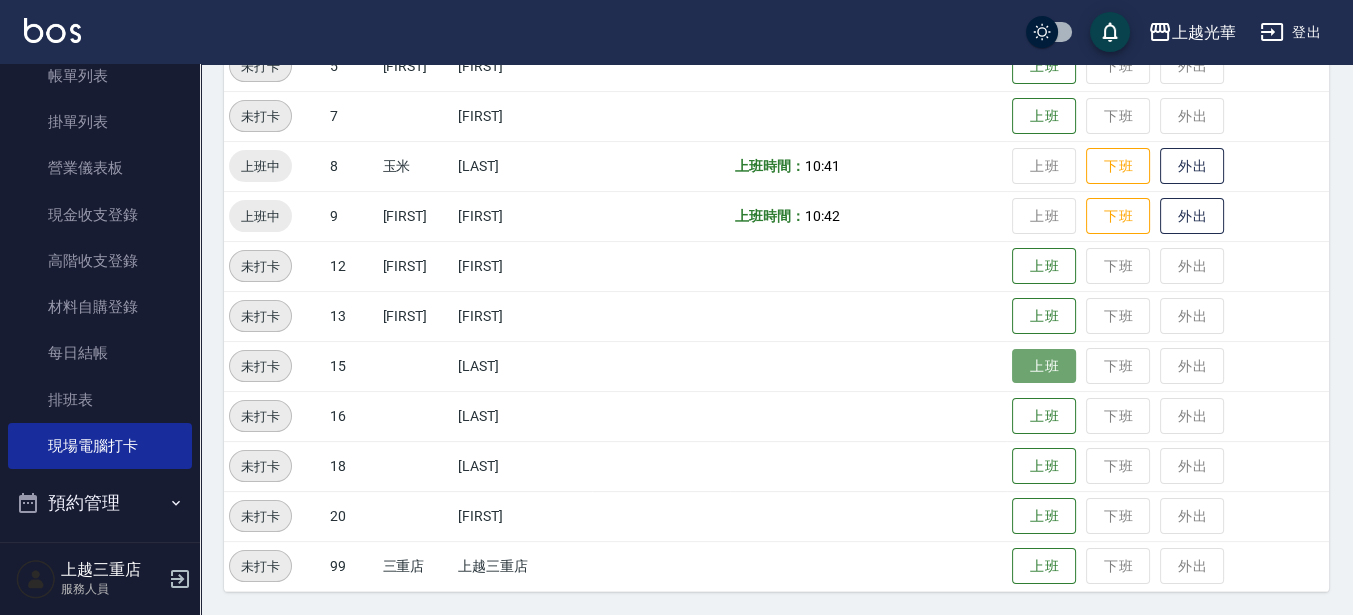 click on "上班" at bounding box center (1044, 366) 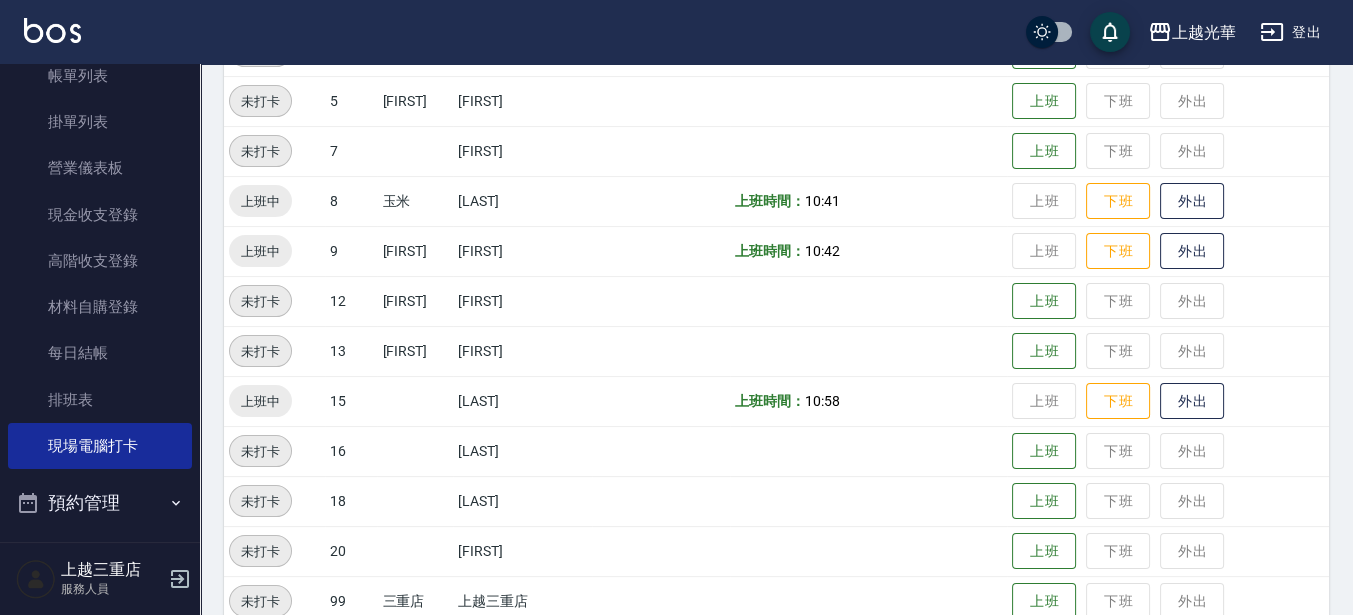 scroll, scrollTop: 582, scrollLeft: 0, axis: vertical 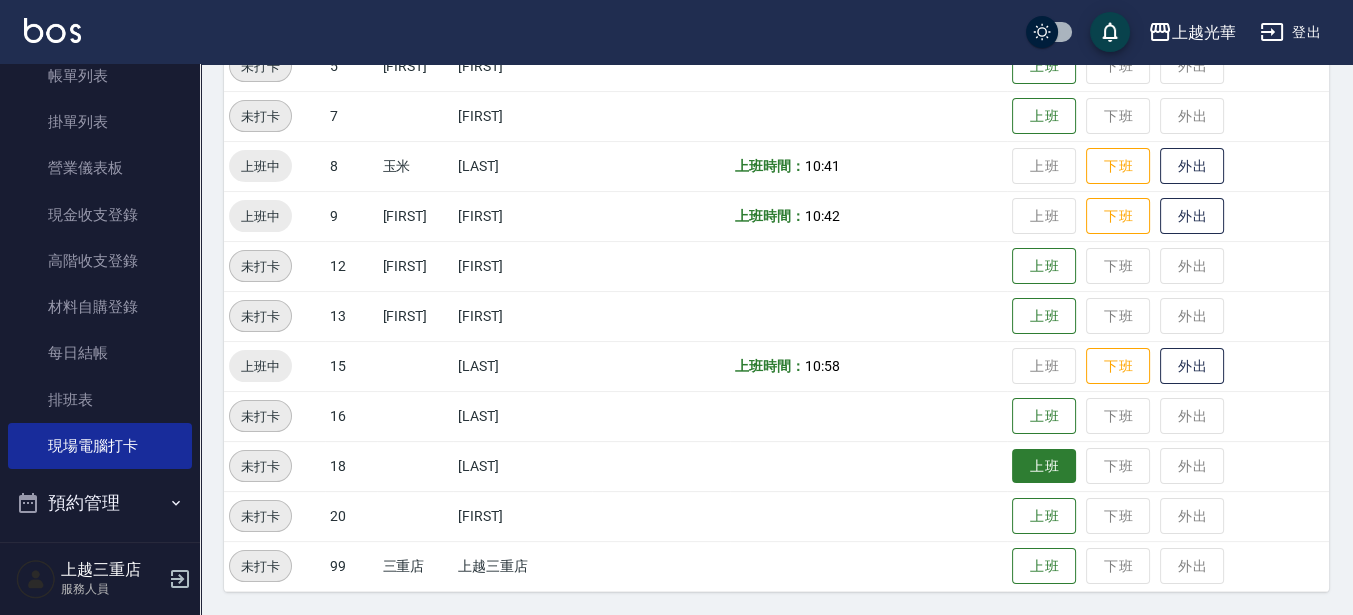 click on "上班" at bounding box center (1044, 466) 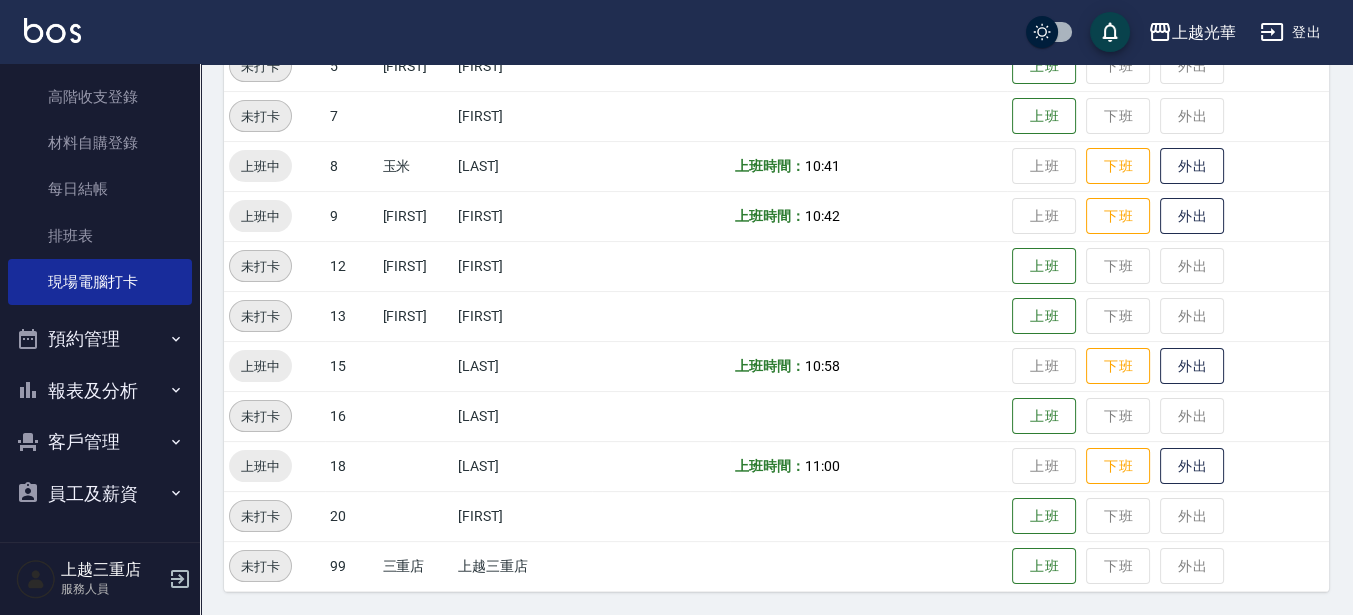 click on "報表及分析" at bounding box center [100, 391] 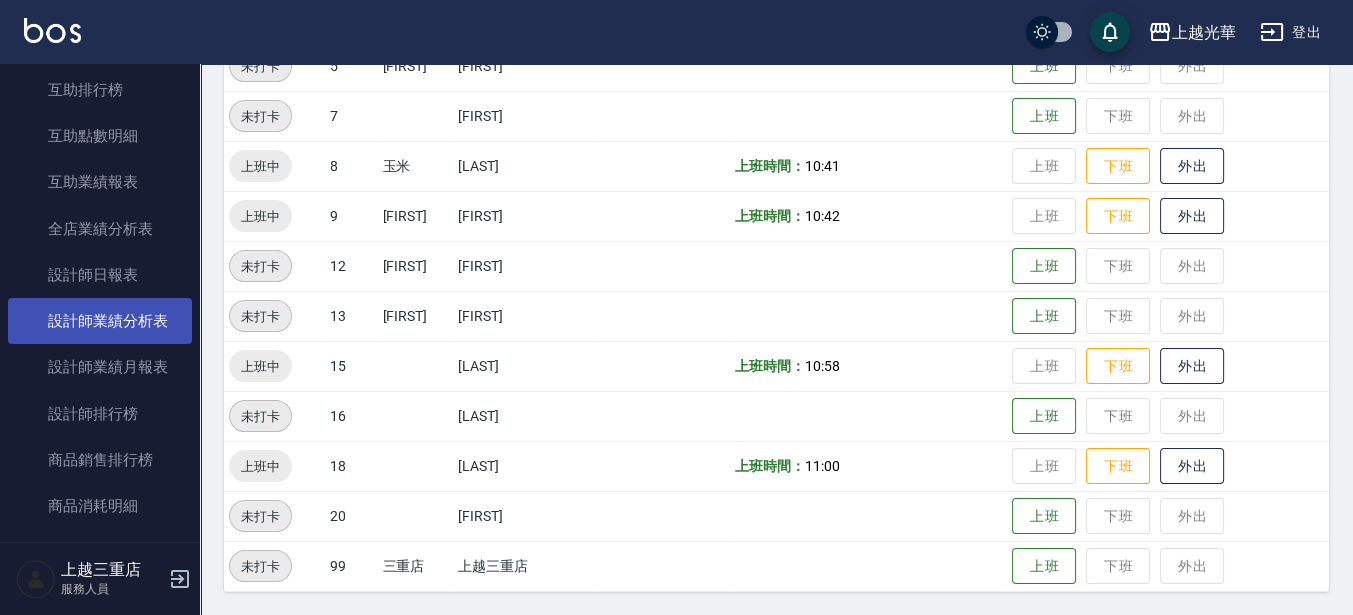 scroll, scrollTop: 789, scrollLeft: 0, axis: vertical 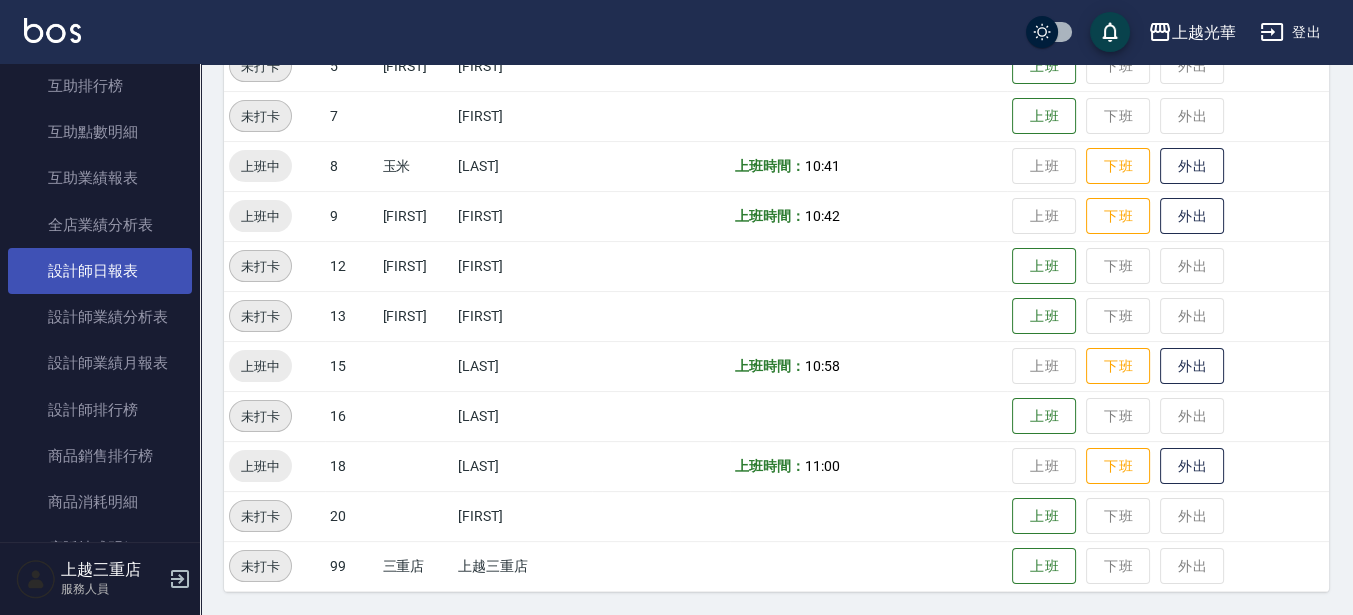click on "設計師日報表" at bounding box center (100, 271) 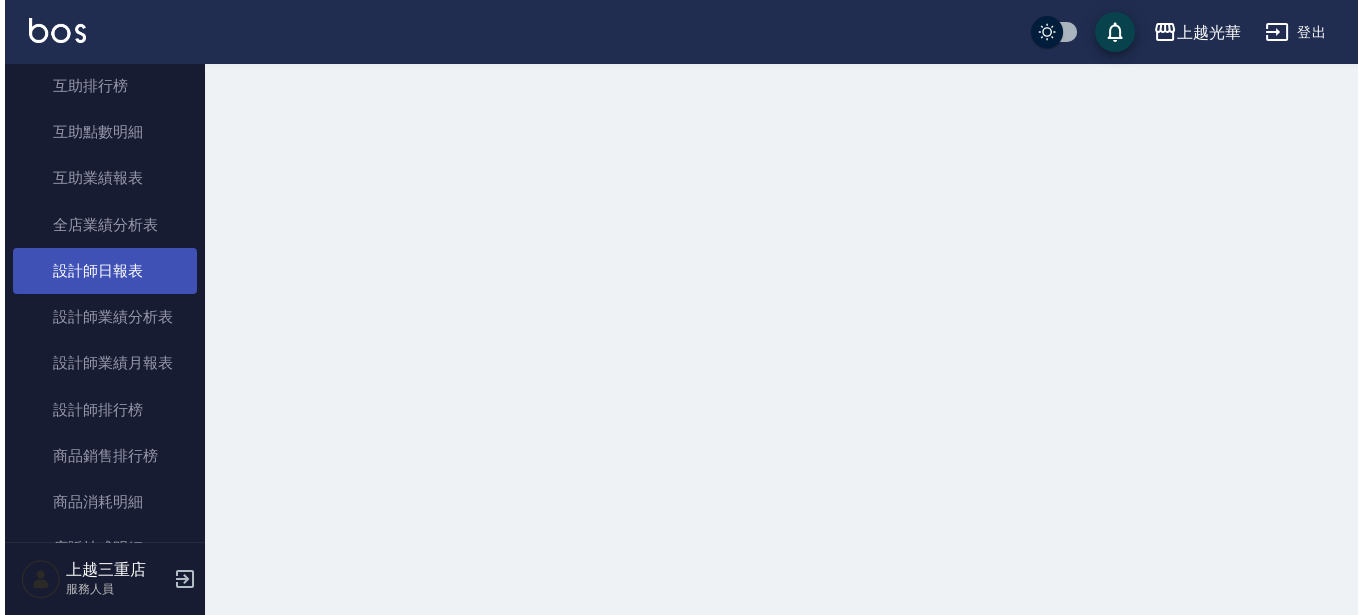 scroll, scrollTop: 0, scrollLeft: 0, axis: both 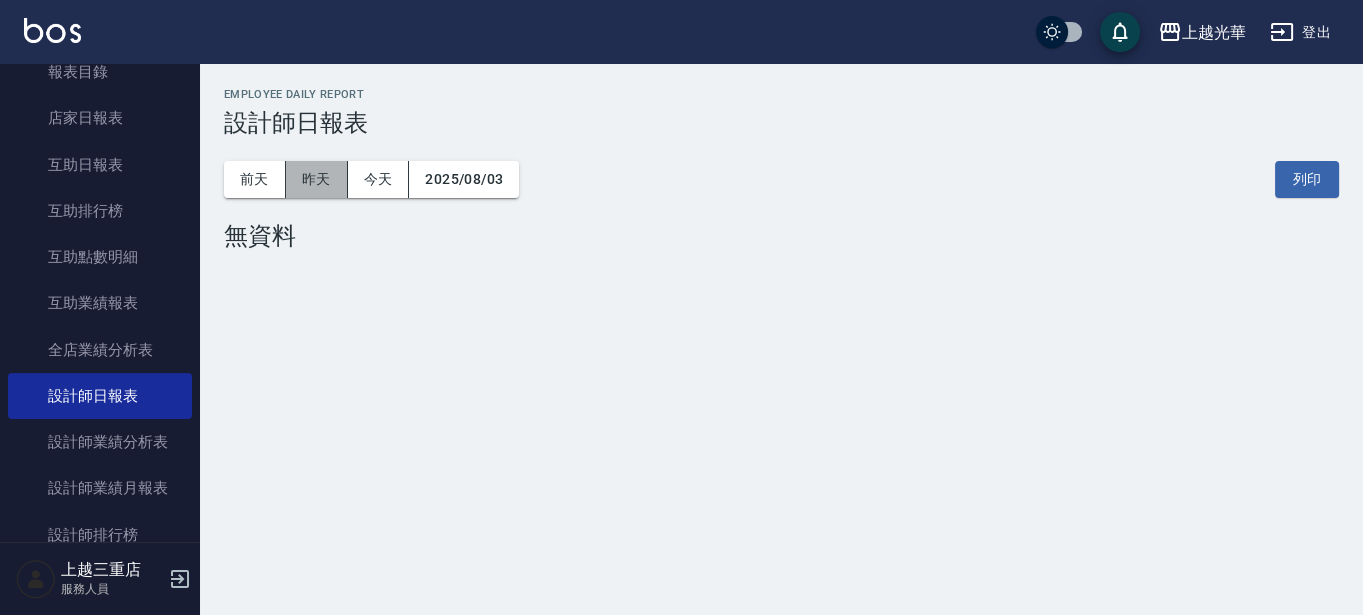 click on "昨天" at bounding box center [317, 179] 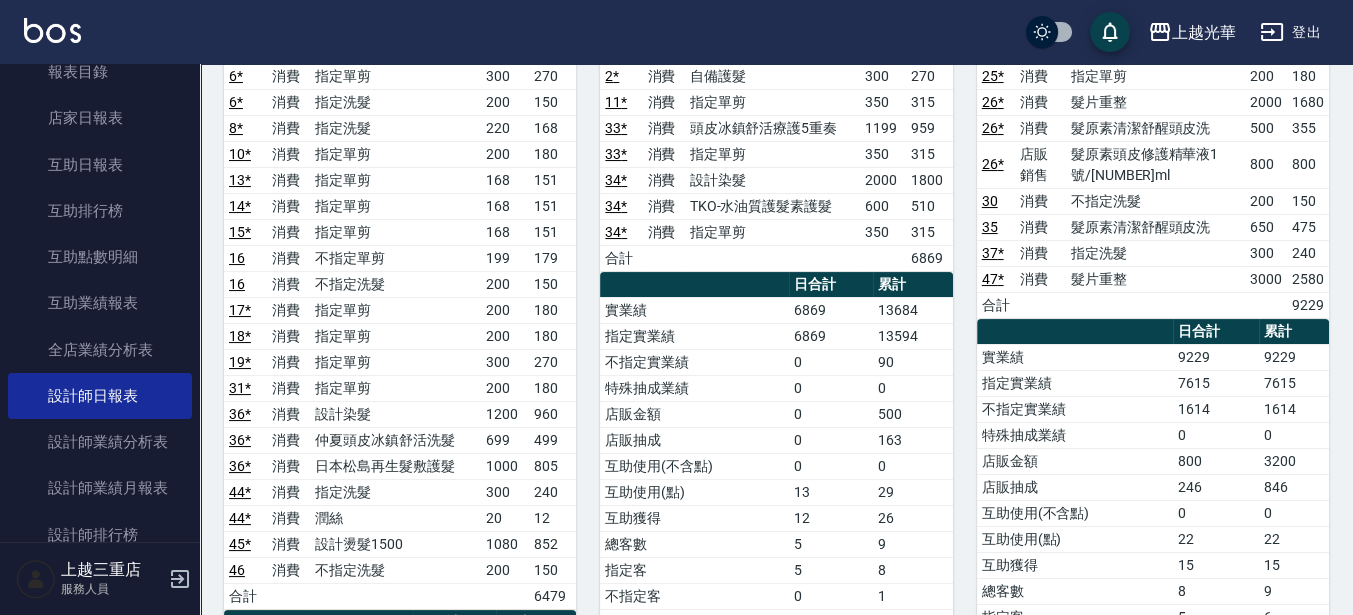 scroll, scrollTop: 375, scrollLeft: 0, axis: vertical 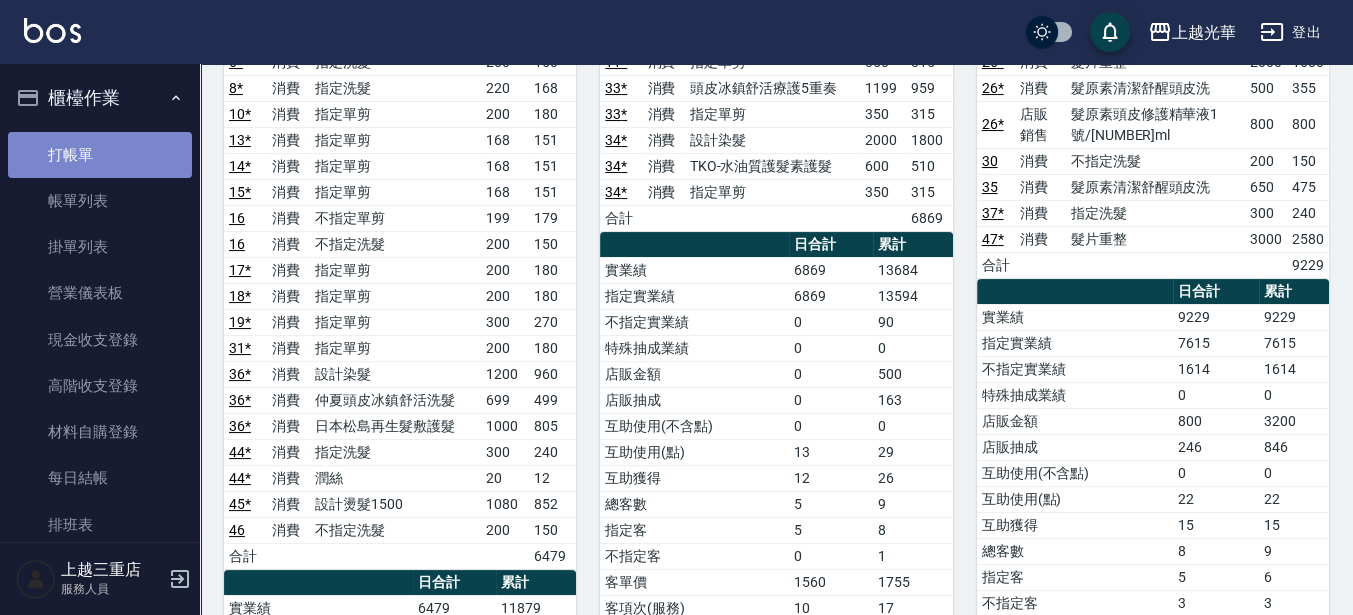 click on "打帳單" at bounding box center (100, 155) 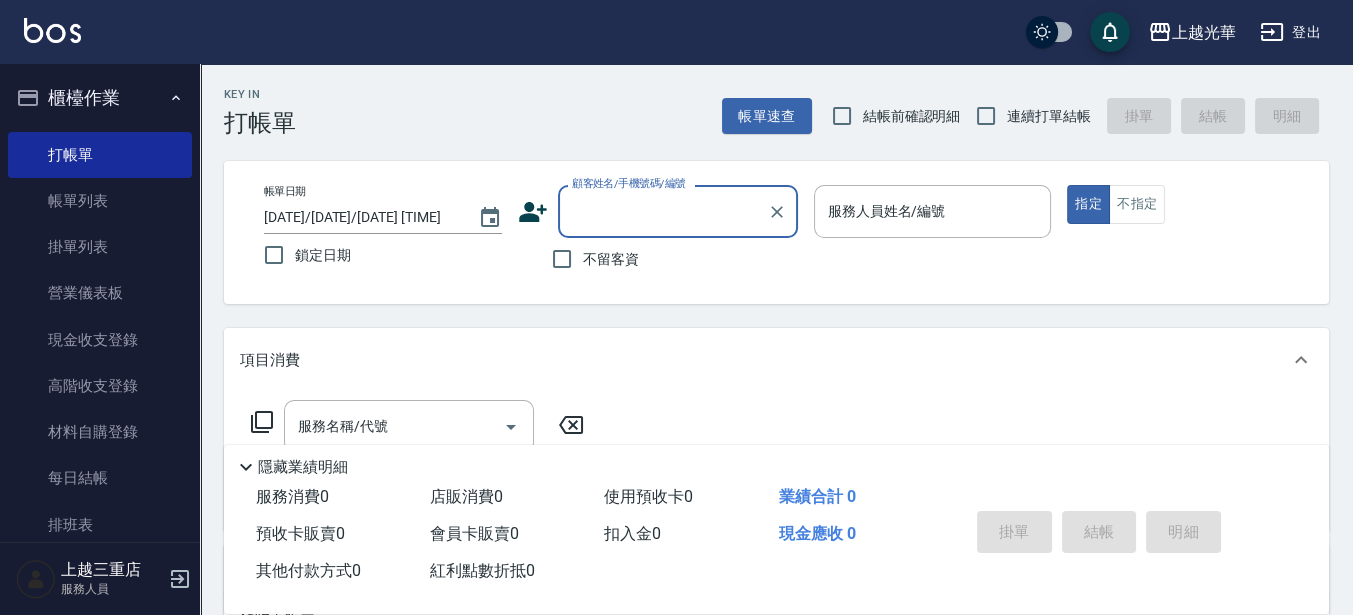 click on "不留客資" at bounding box center [590, 259] 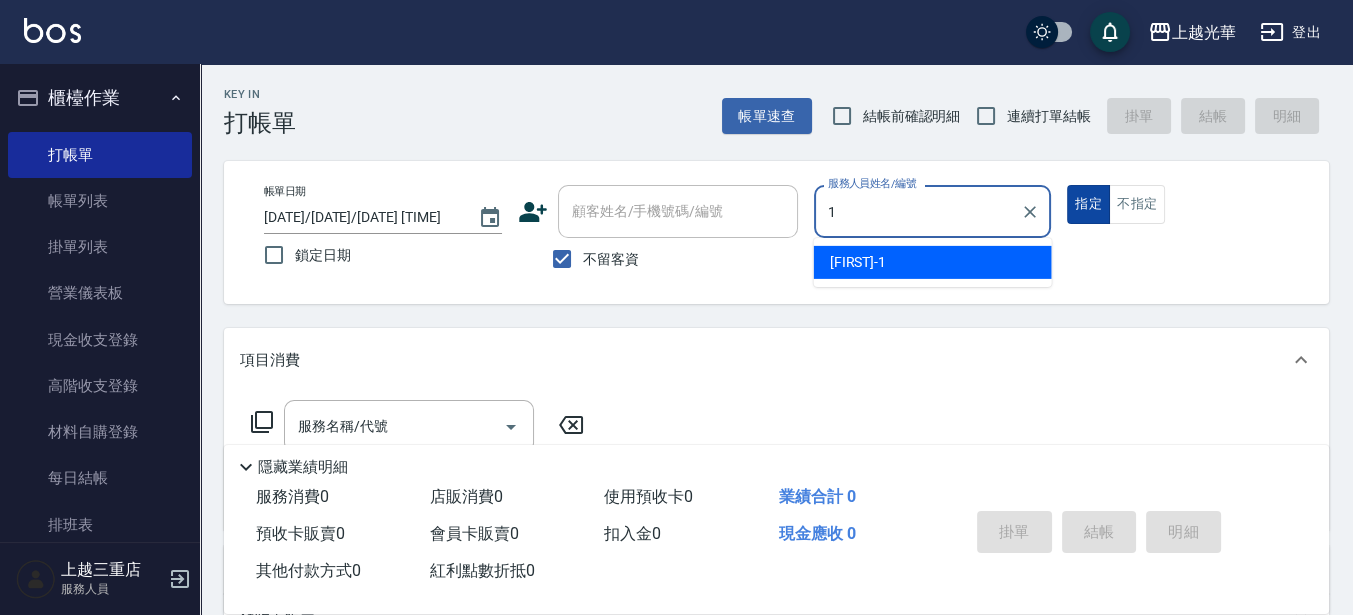 type on "1" 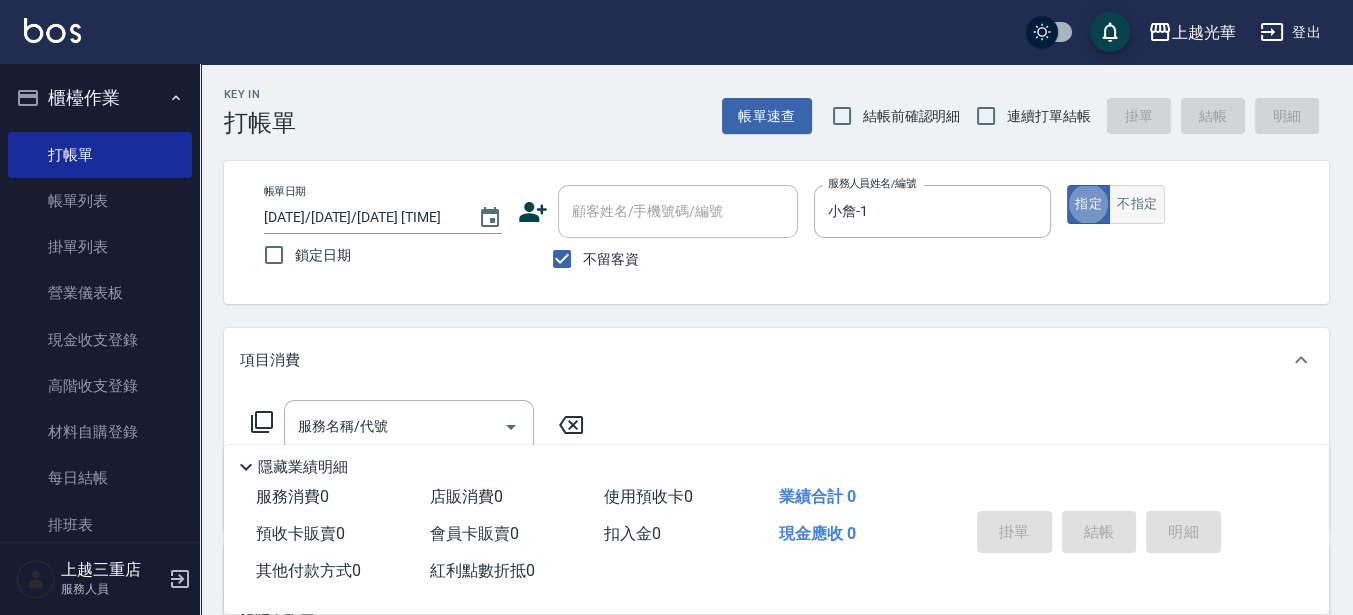 click on "不指定" at bounding box center [1137, 204] 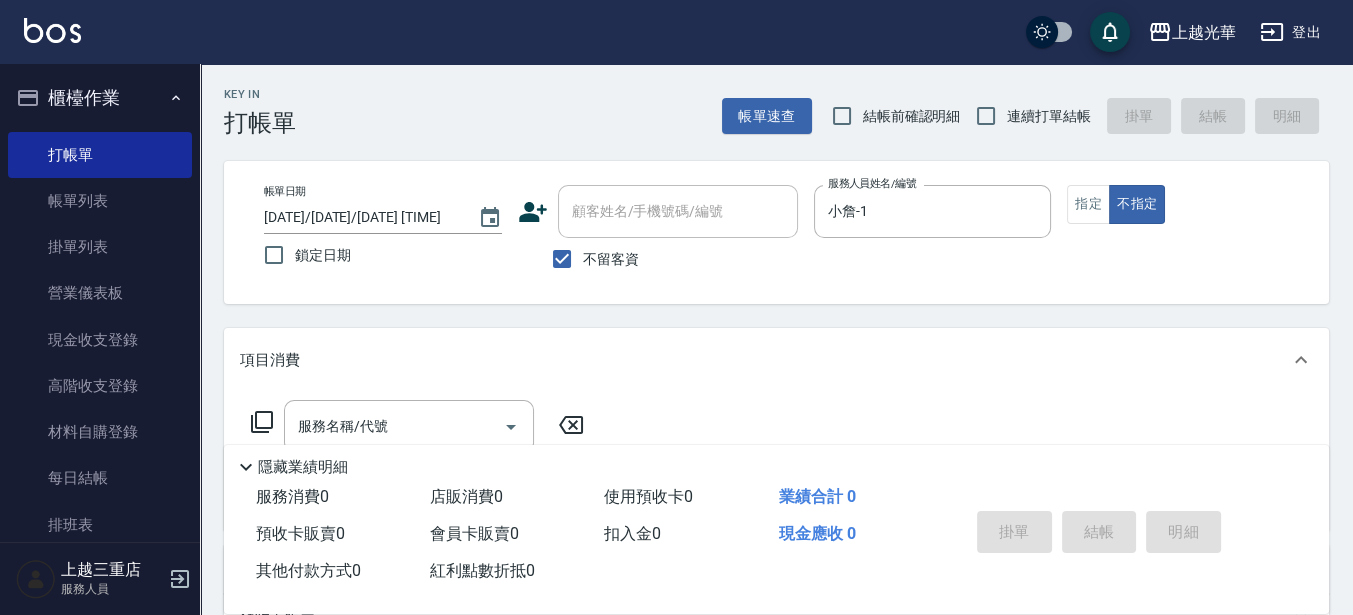 click on "連續打單結帳" at bounding box center (1049, 116) 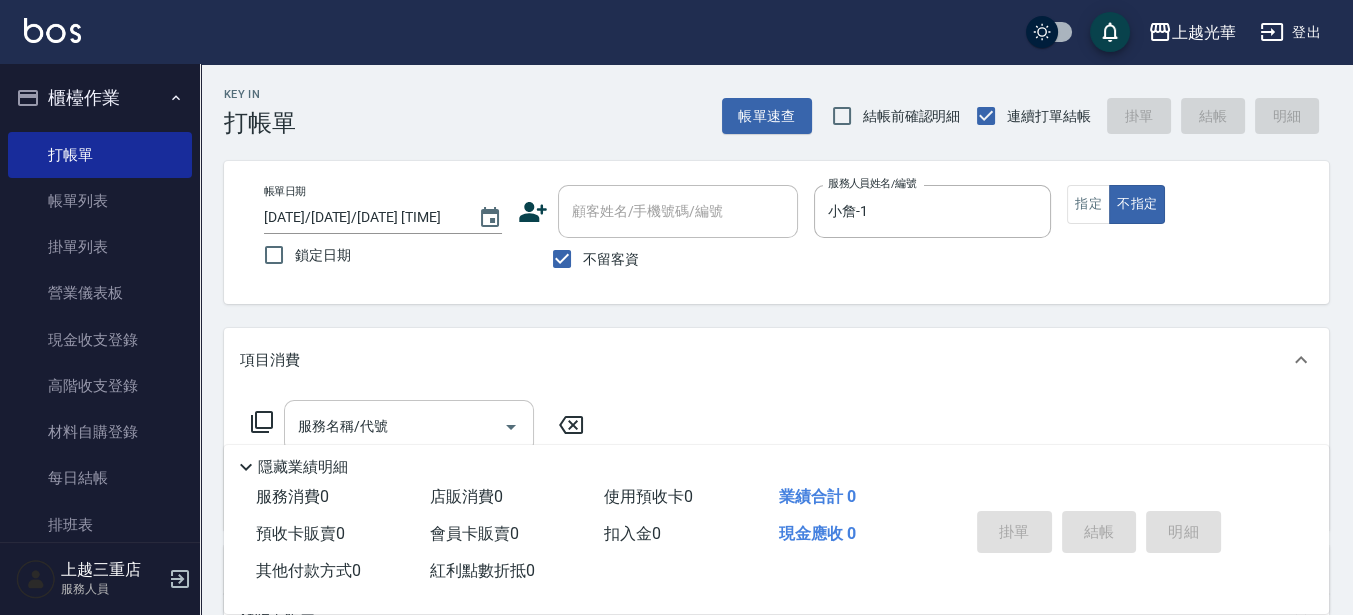 click on "服務名稱/代號" at bounding box center [394, 426] 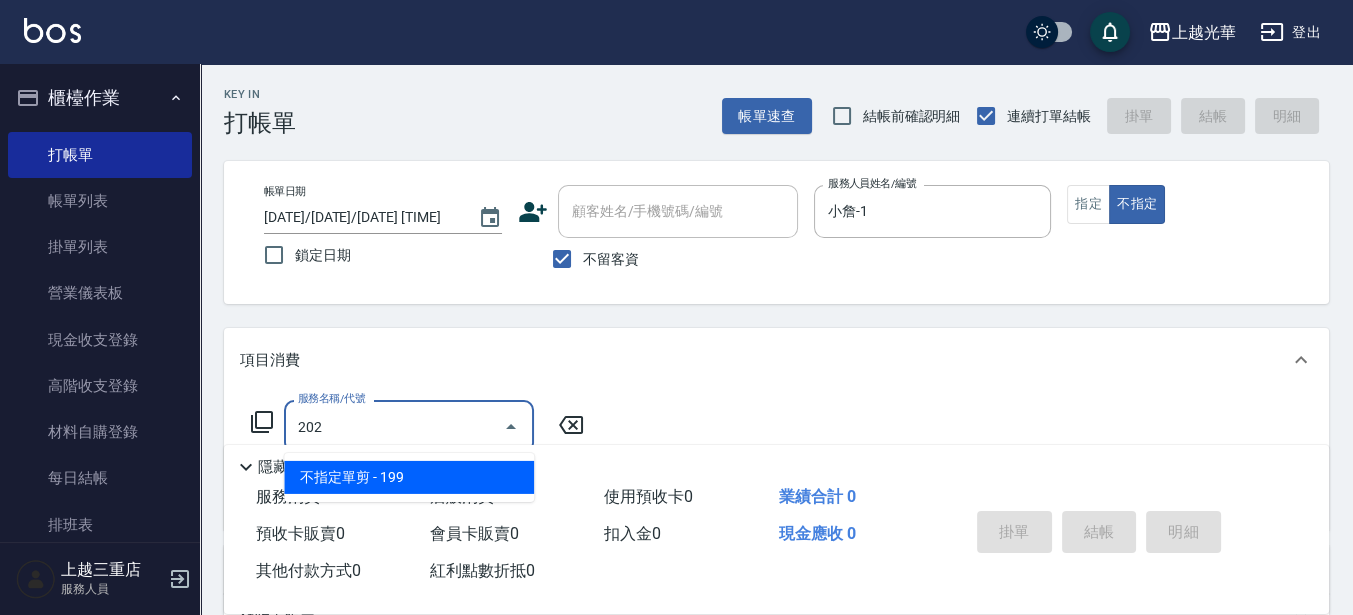 type on "不指定單剪([NUMBER])" 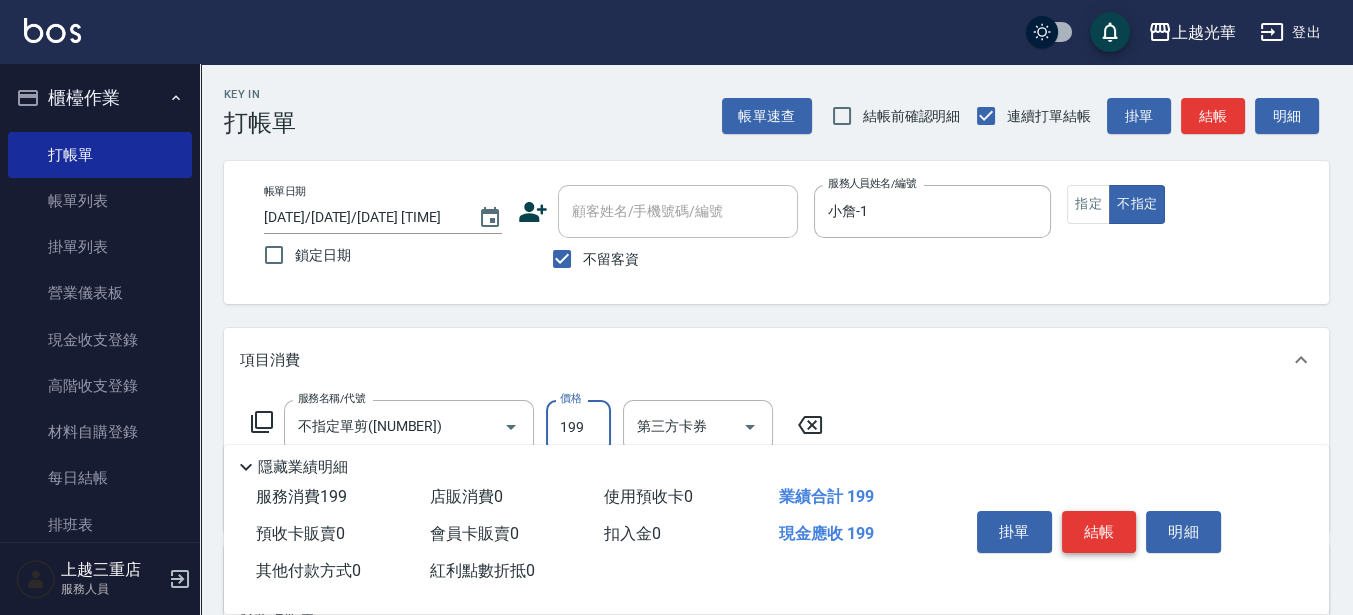 click on "結帳" at bounding box center [1099, 532] 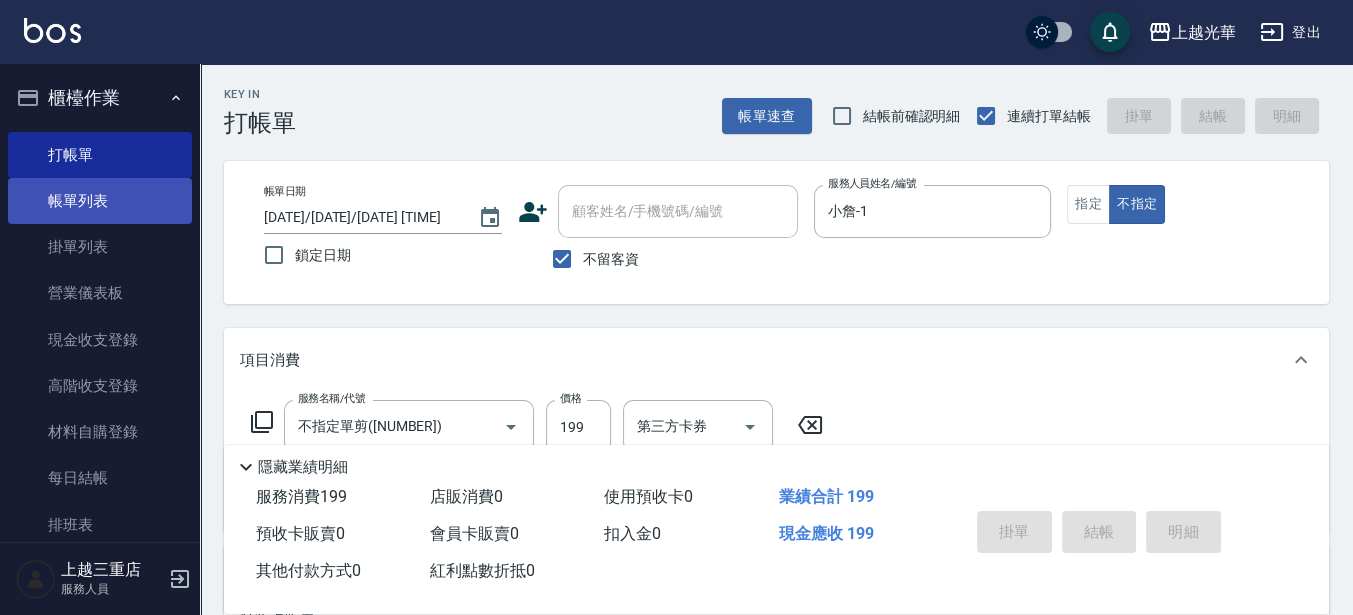 type on "2025/08/03 11:34" 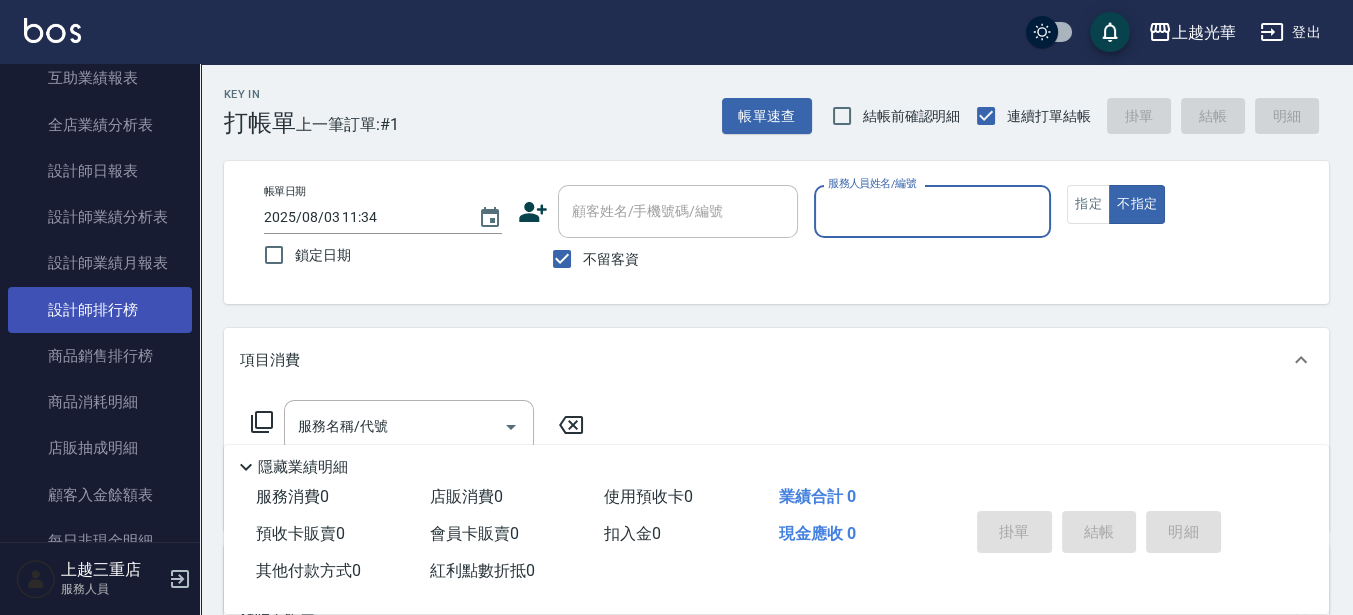 scroll, scrollTop: 875, scrollLeft: 0, axis: vertical 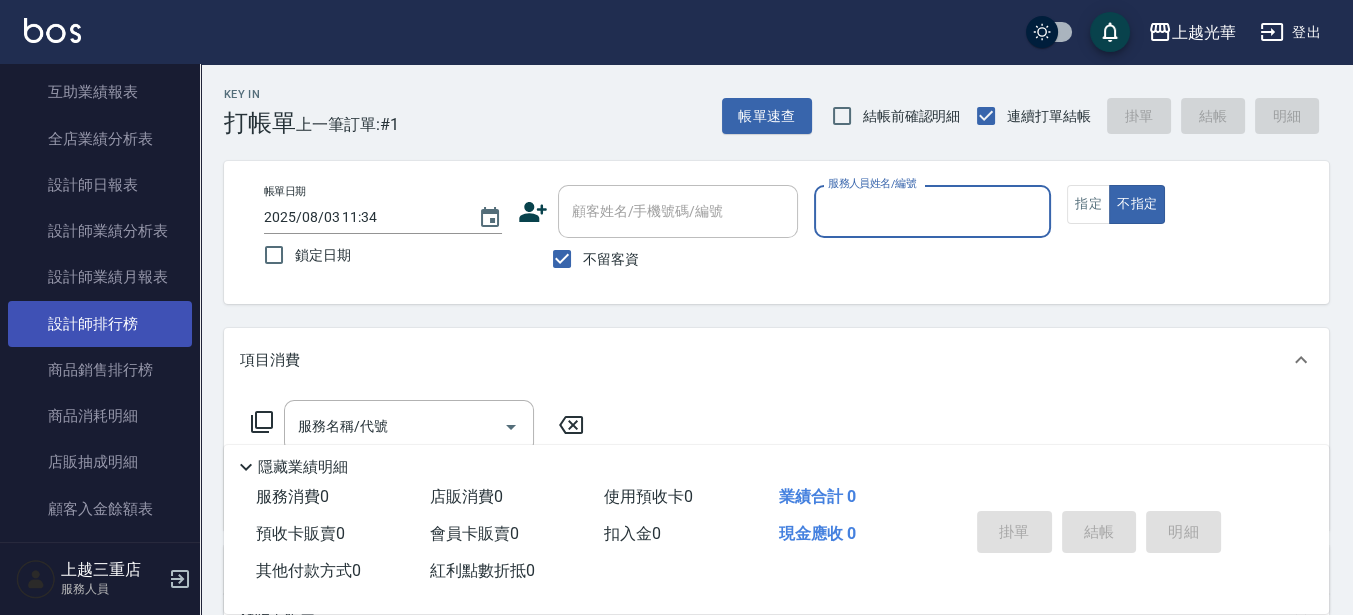 click on "設計師排行榜" at bounding box center (100, 324) 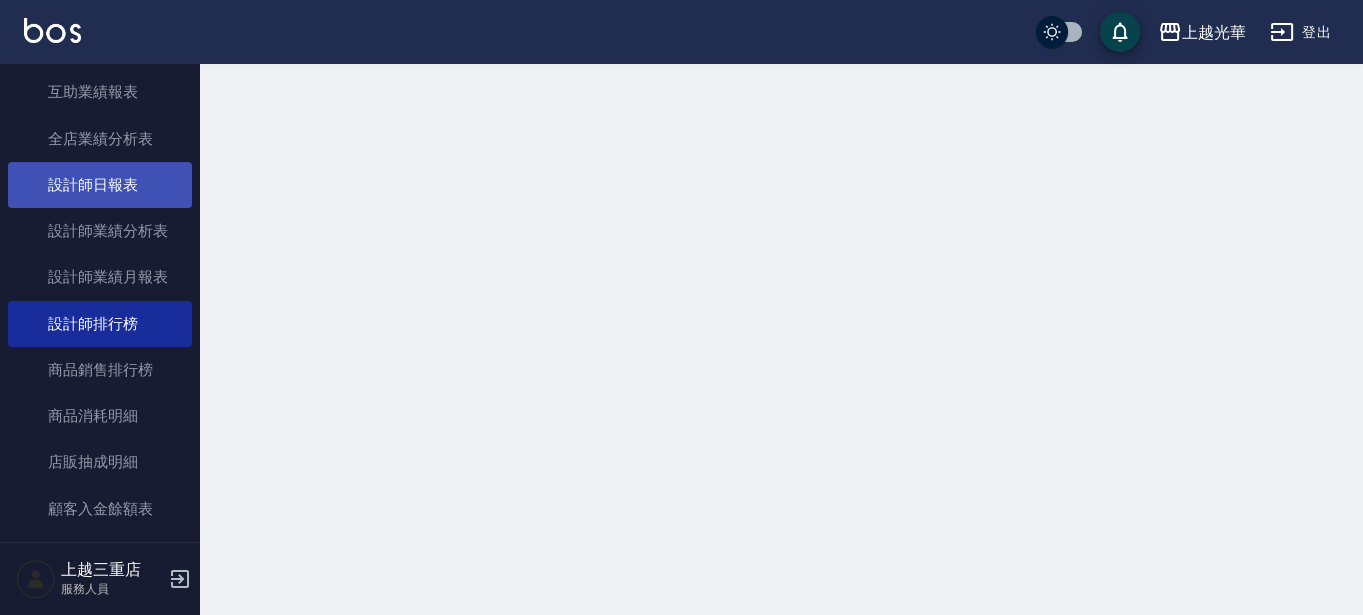 click on "設計師日報表" at bounding box center (100, 185) 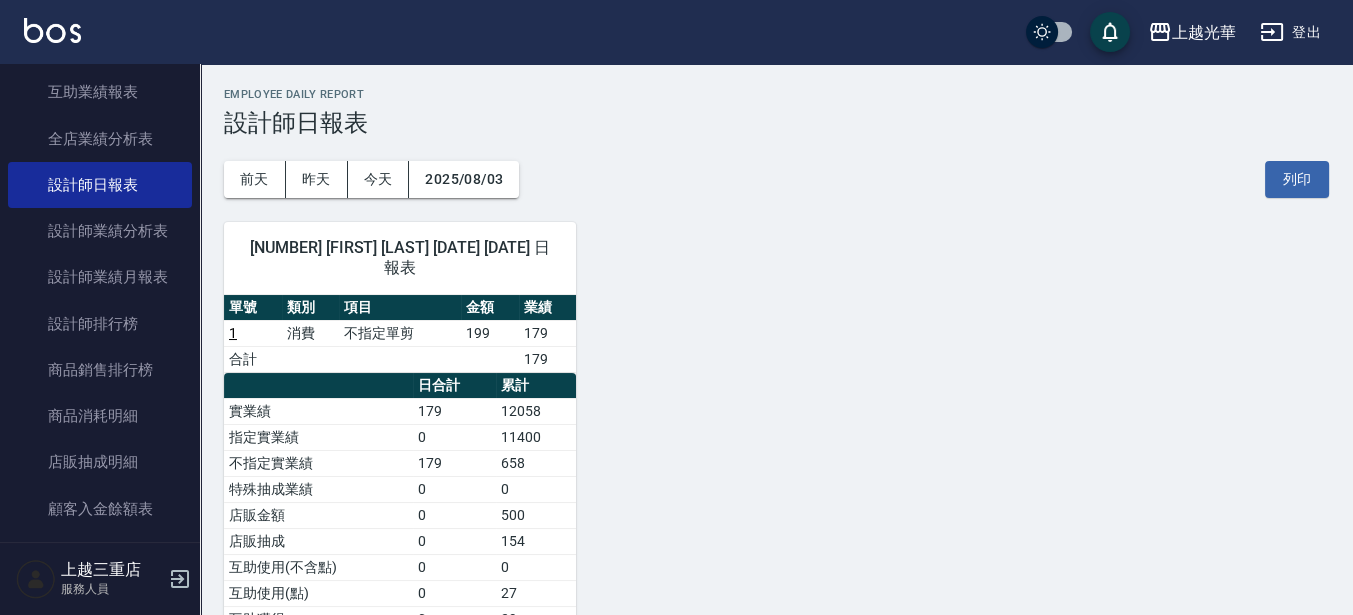 scroll, scrollTop: 125, scrollLeft: 0, axis: vertical 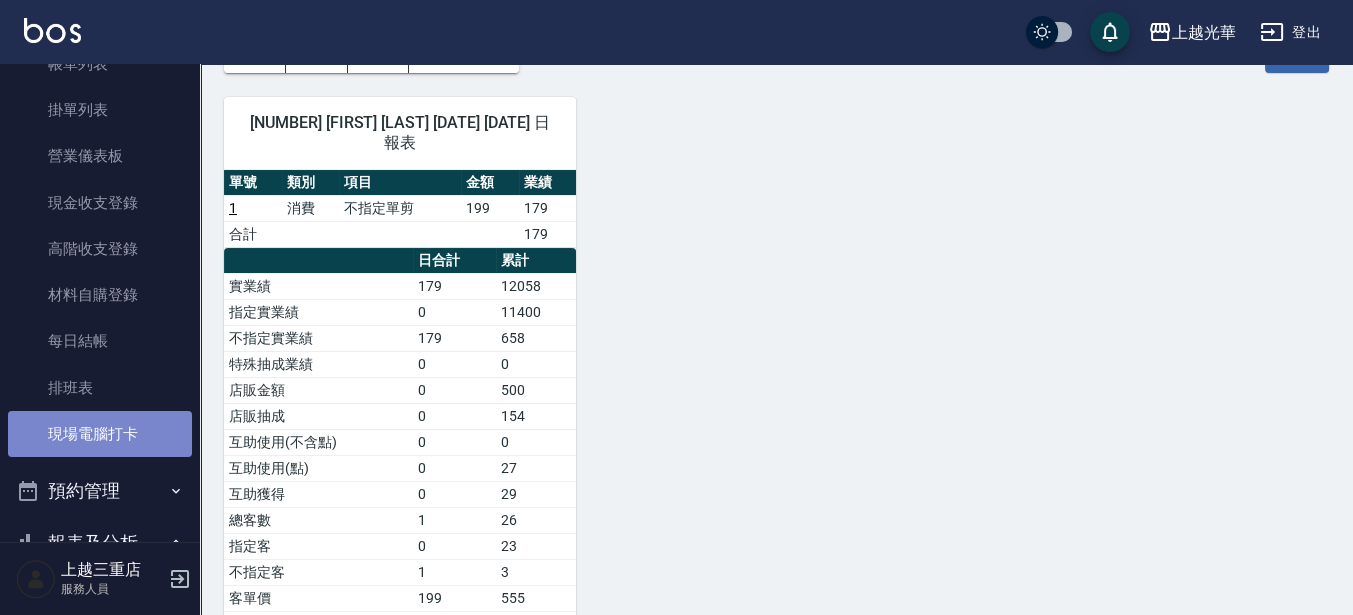 click on "現場電腦打卡" at bounding box center (100, 434) 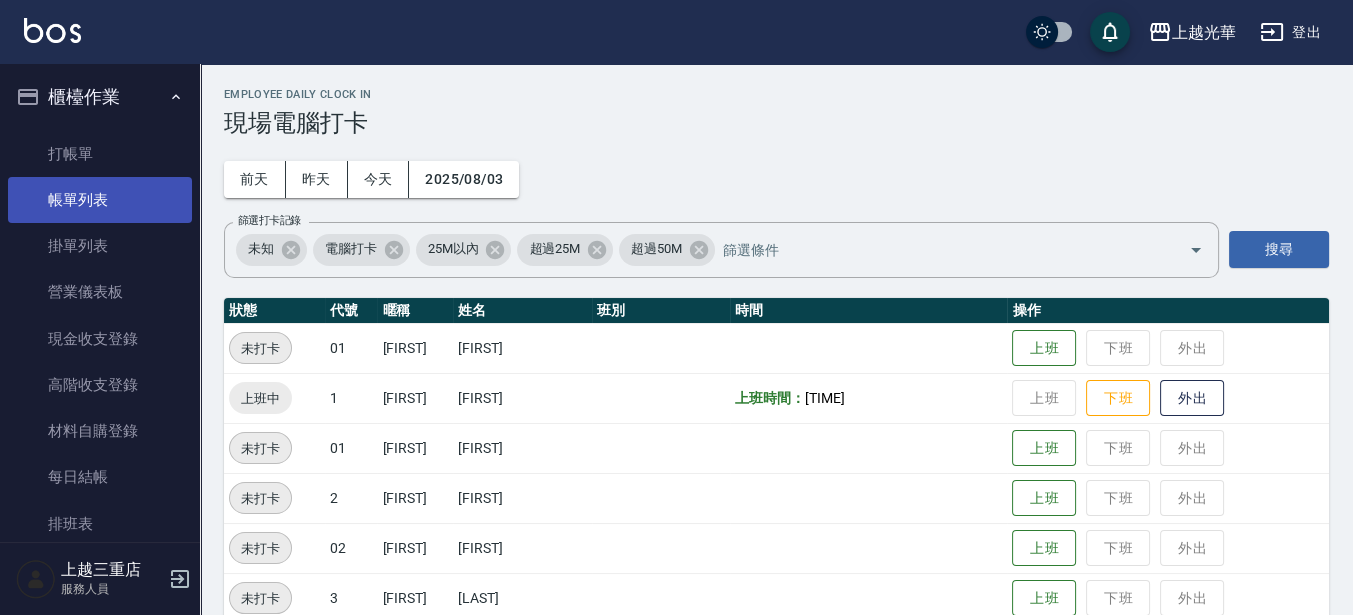 scroll, scrollTop: 0, scrollLeft: 0, axis: both 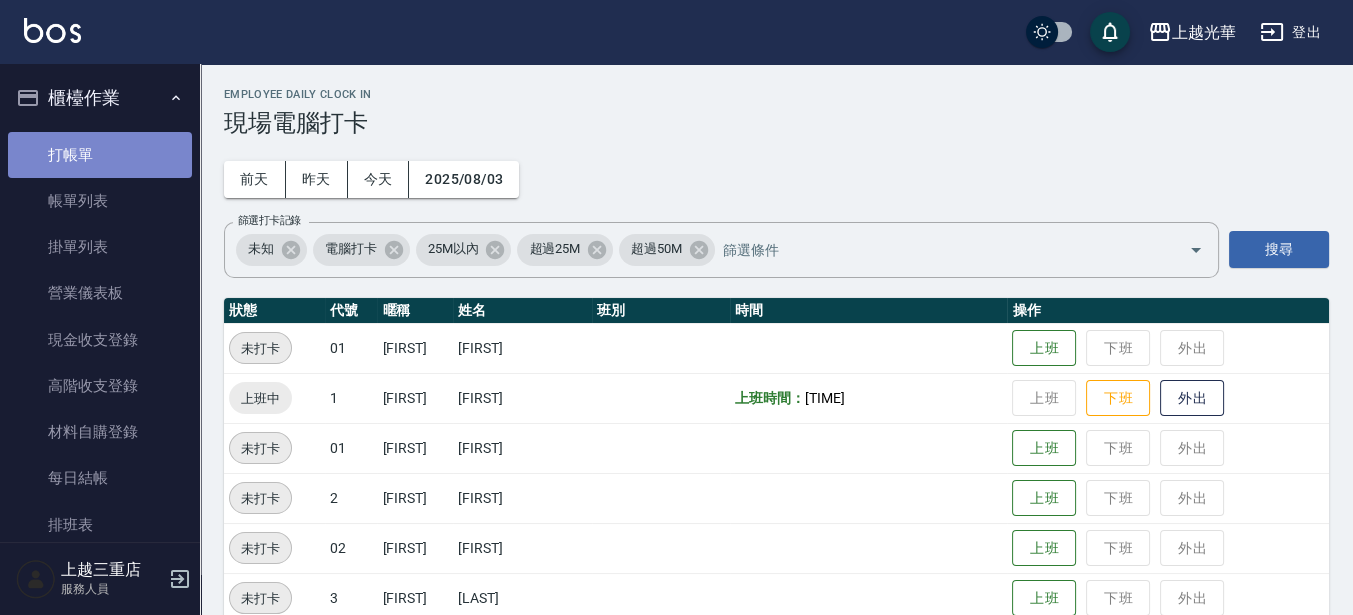 click on "打帳單" at bounding box center (100, 155) 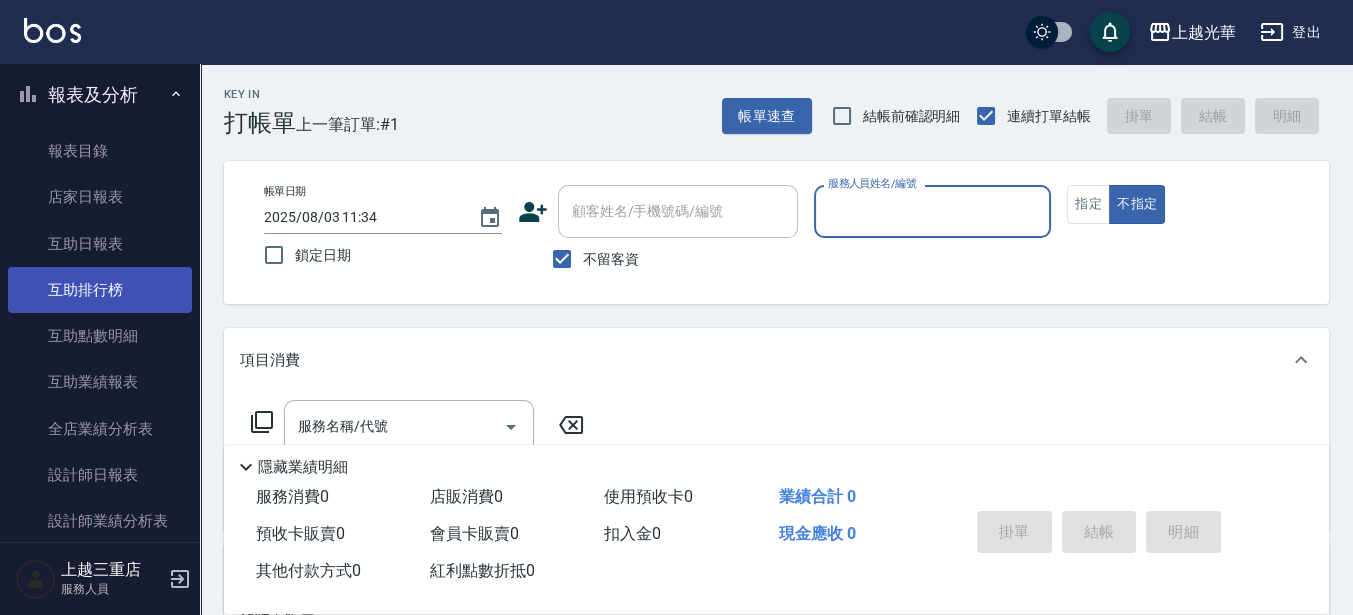 scroll, scrollTop: 750, scrollLeft: 0, axis: vertical 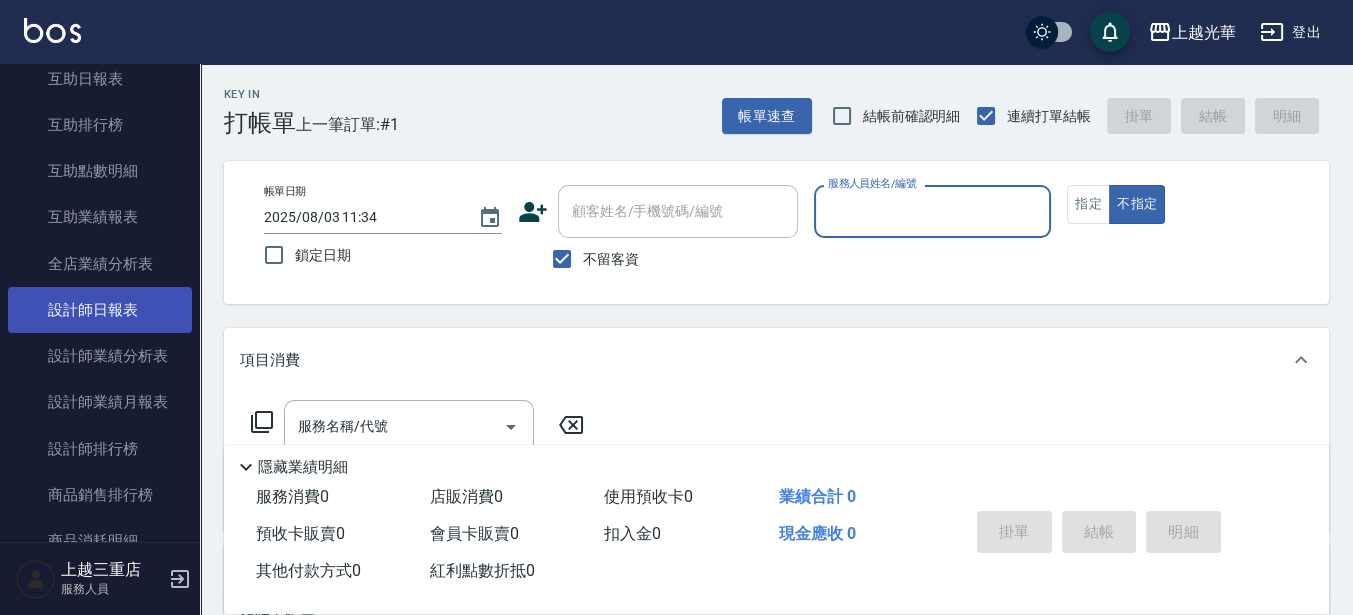 click on "設計師日報表" at bounding box center [100, 310] 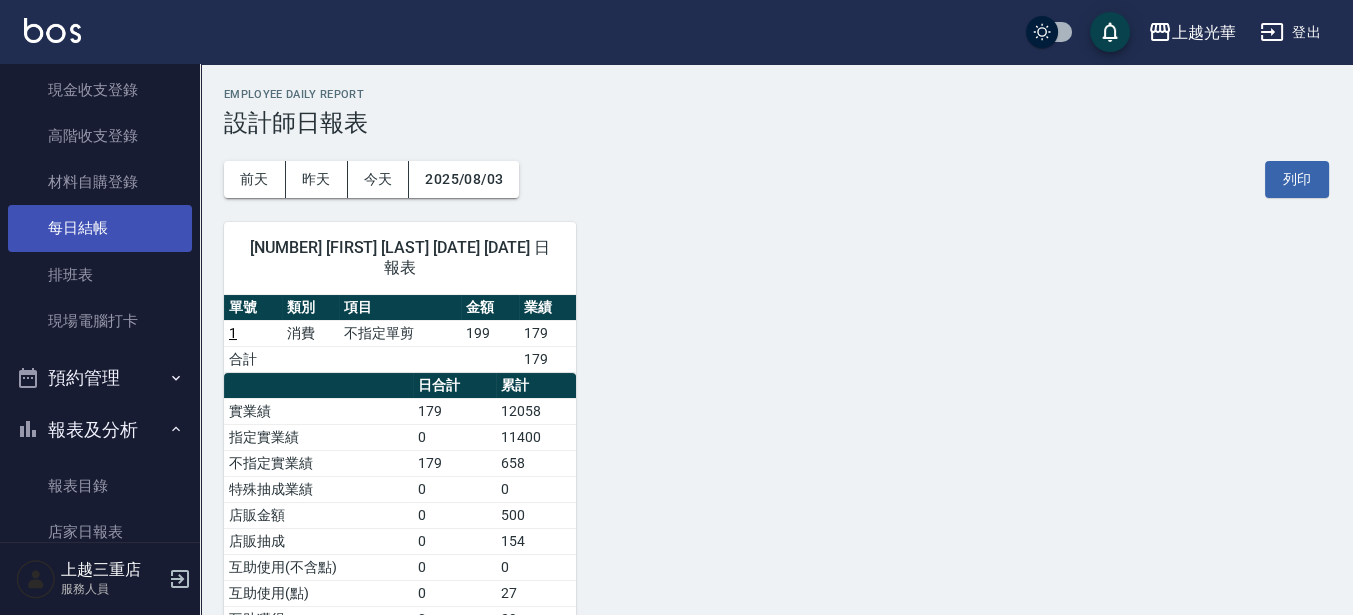 scroll, scrollTop: 0, scrollLeft: 0, axis: both 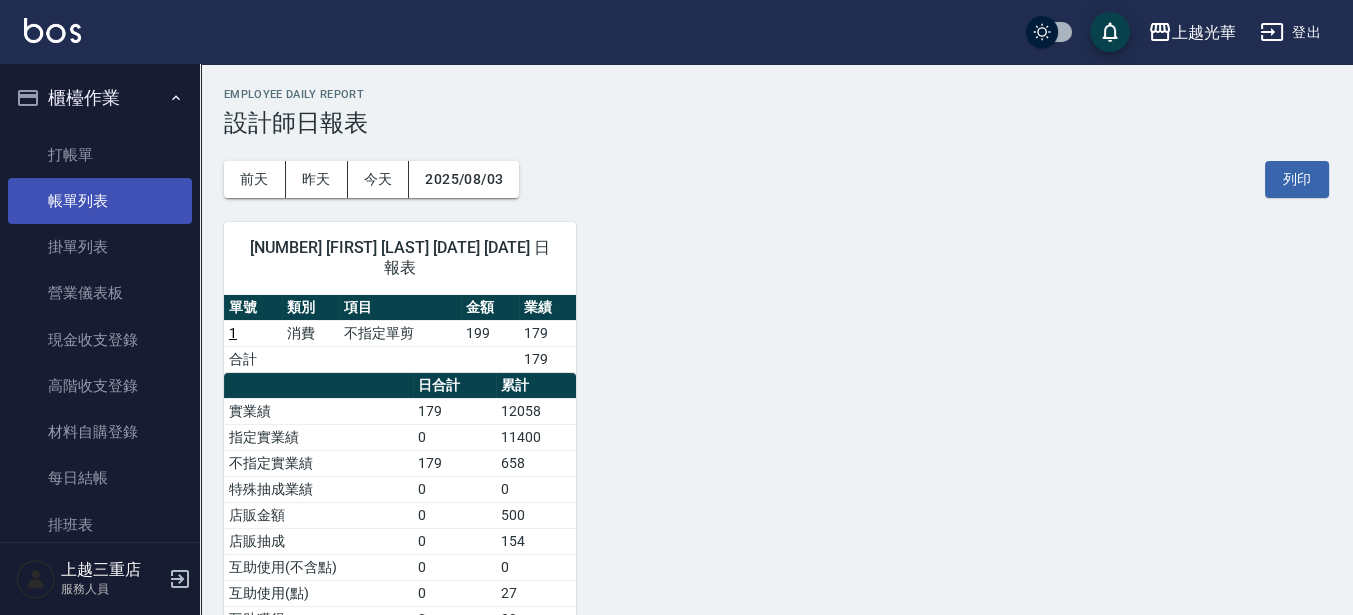 click on "帳單列表" at bounding box center (100, 201) 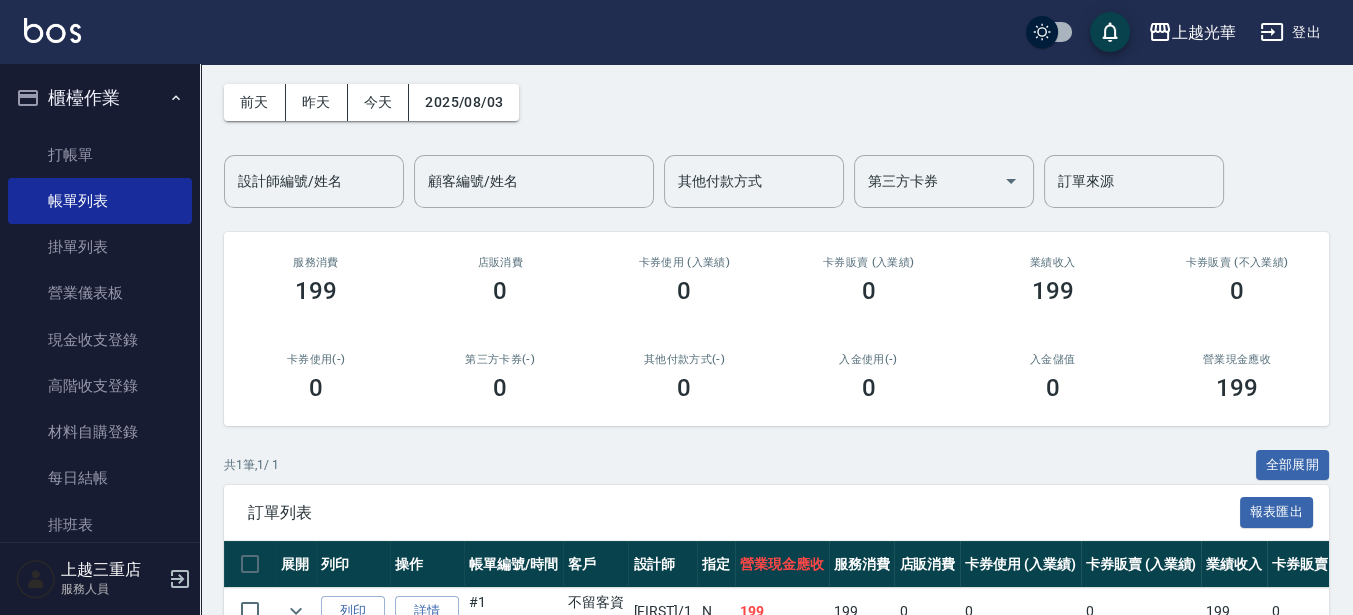 scroll, scrollTop: 193, scrollLeft: 0, axis: vertical 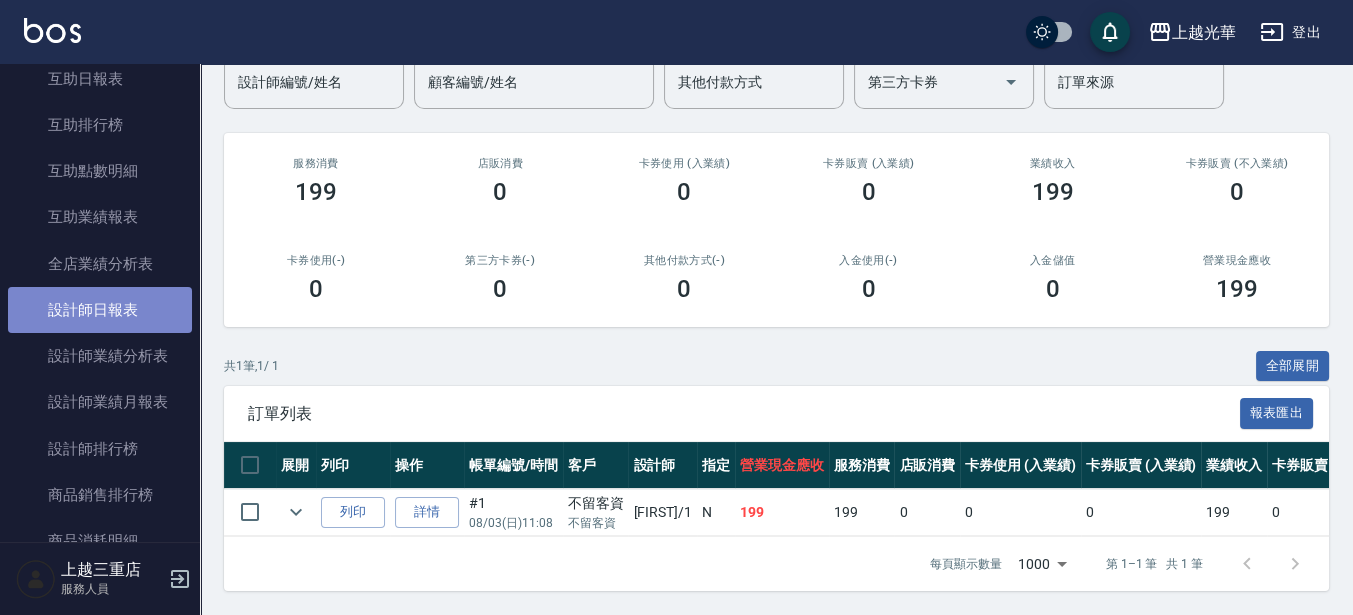 click on "設計師日報表" at bounding box center [100, 310] 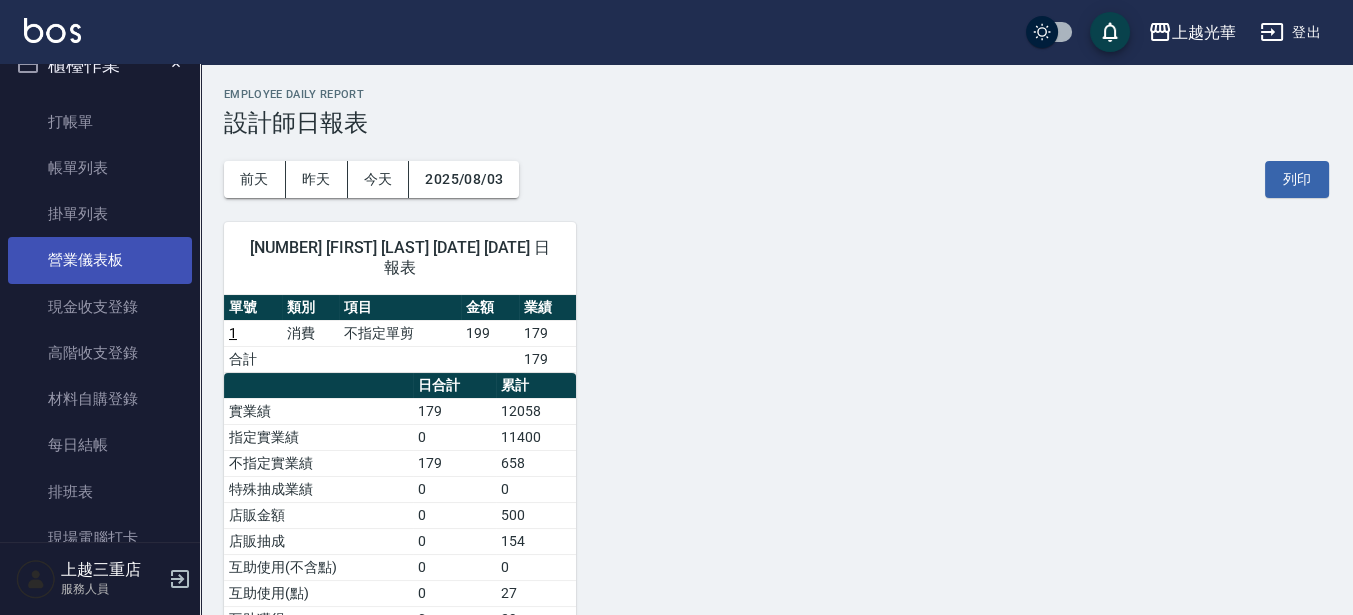 scroll, scrollTop: 0, scrollLeft: 0, axis: both 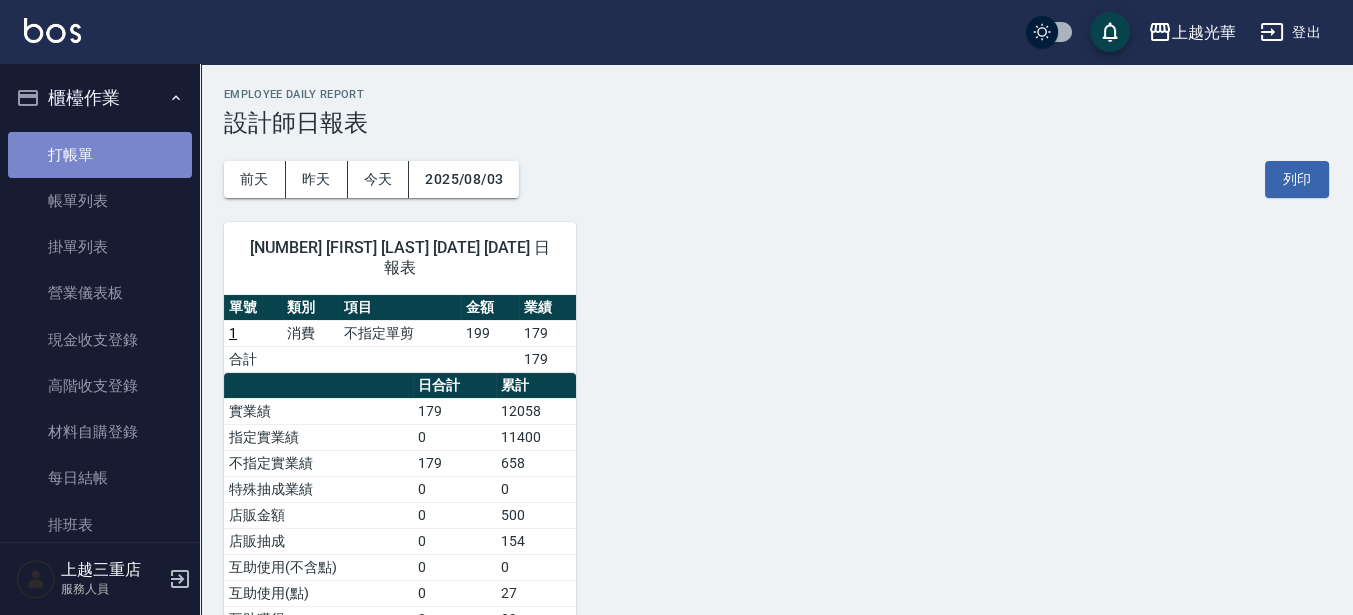 click on "打帳單" at bounding box center (100, 155) 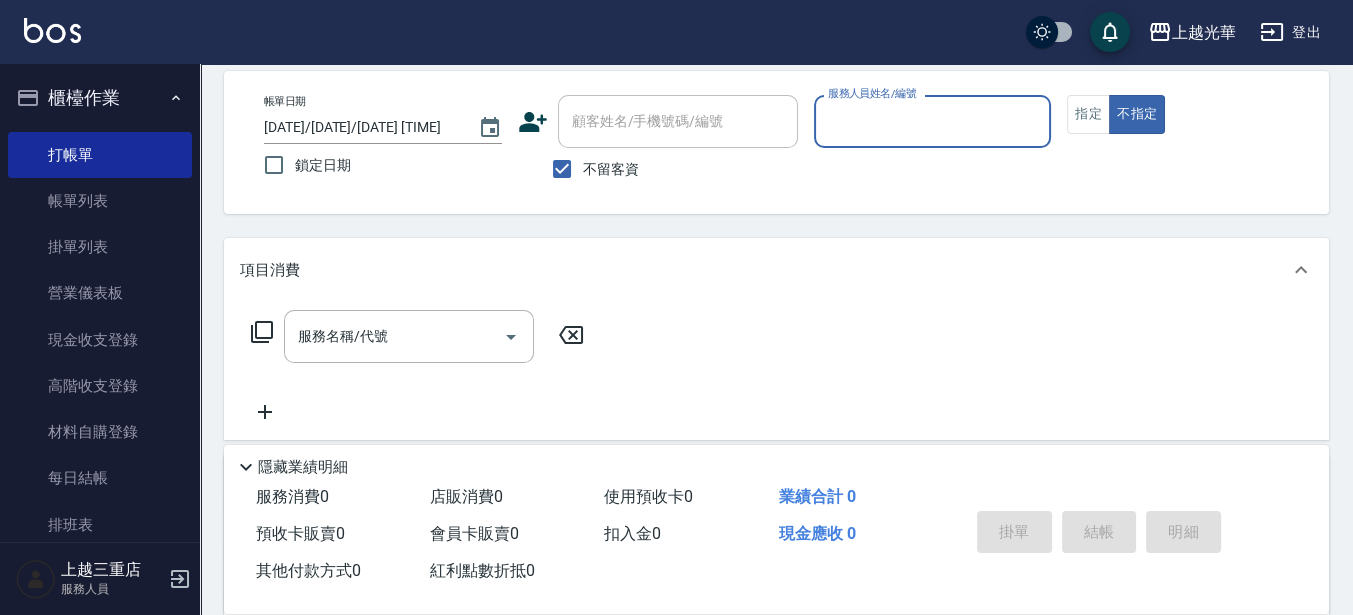 scroll, scrollTop: 125, scrollLeft: 0, axis: vertical 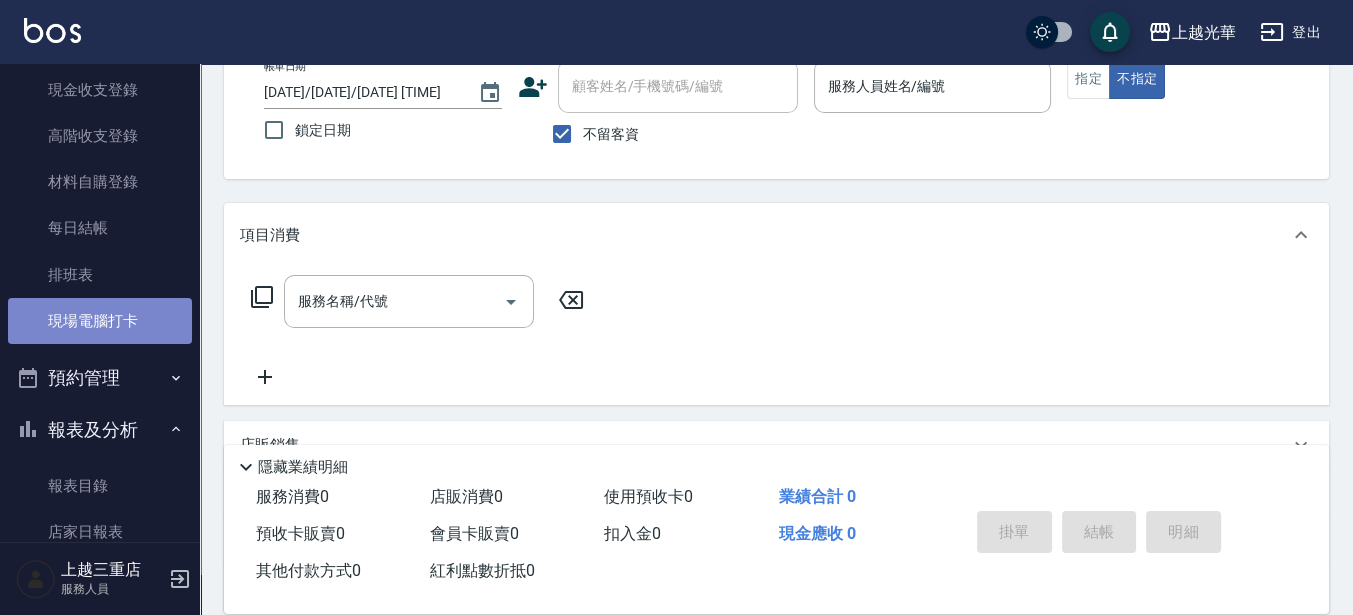 click on "現場電腦打卡" at bounding box center (100, 321) 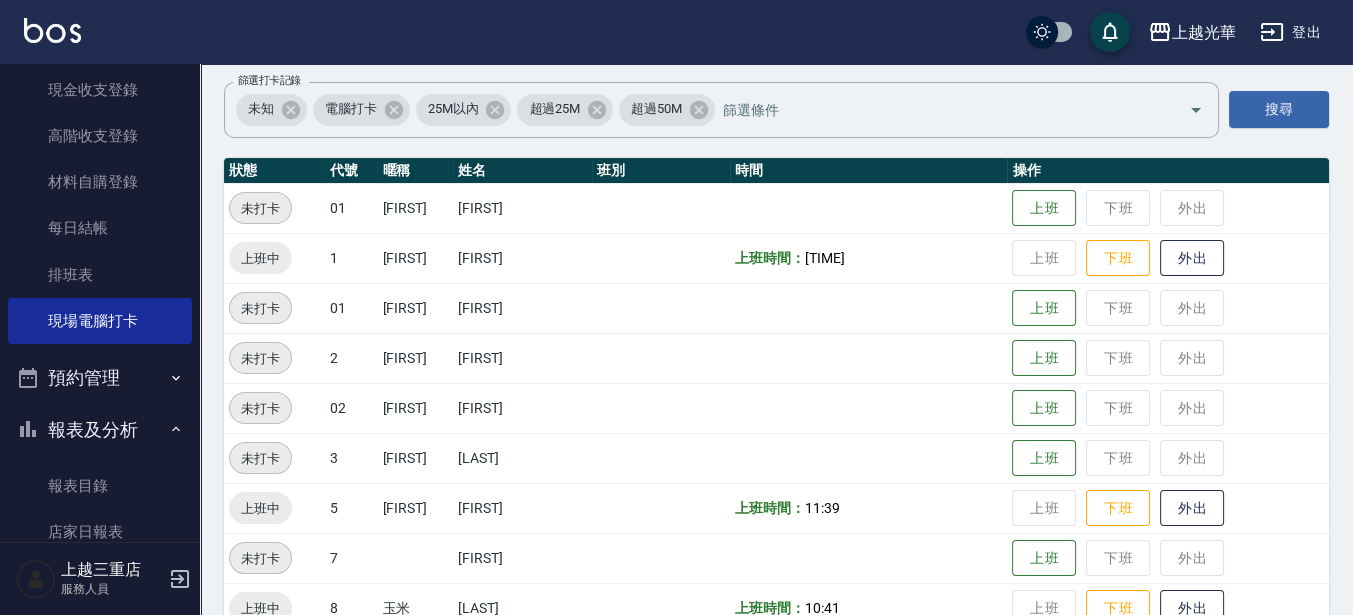 scroll, scrollTop: 250, scrollLeft: 0, axis: vertical 